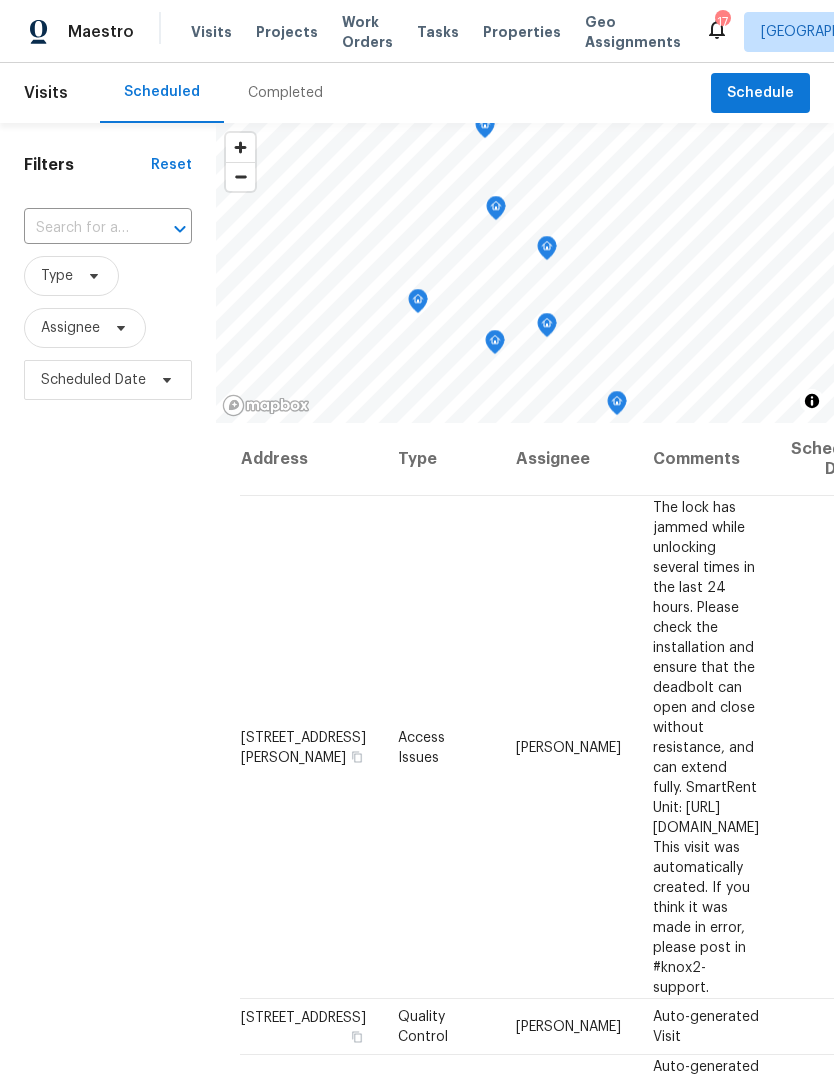 scroll, scrollTop: 0, scrollLeft: 0, axis: both 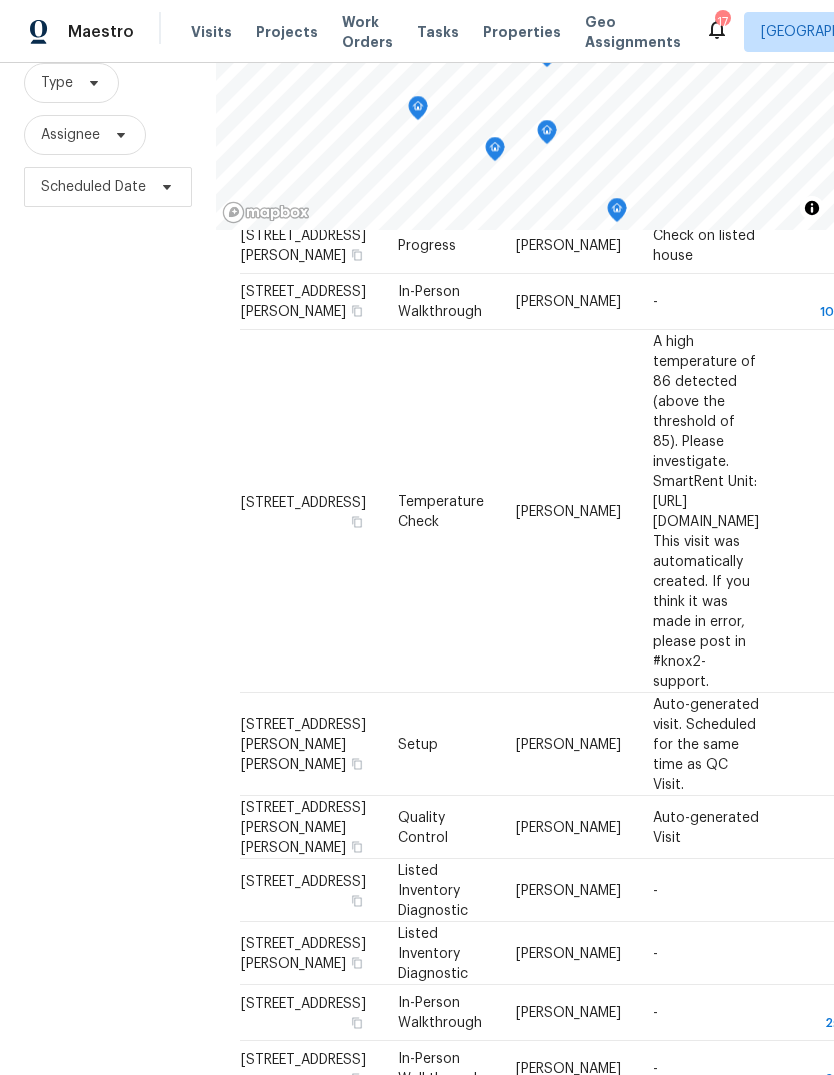 click on "Projects" at bounding box center [287, 32] 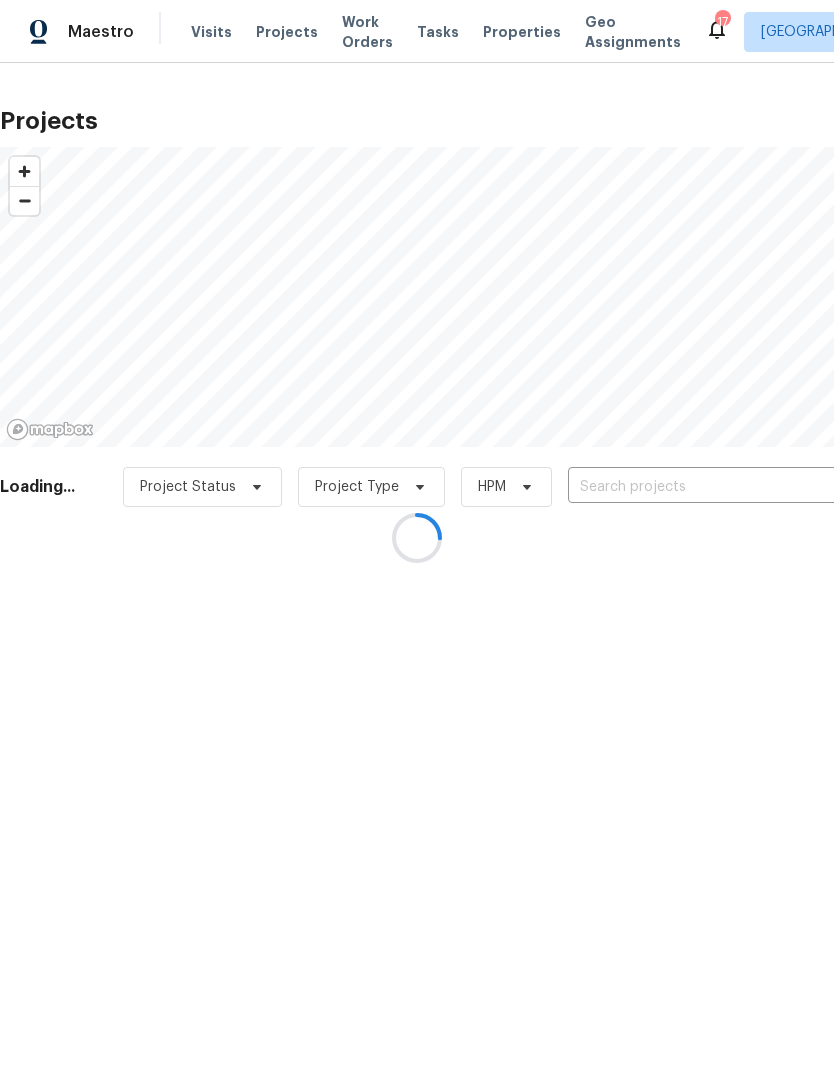 click at bounding box center [417, 537] 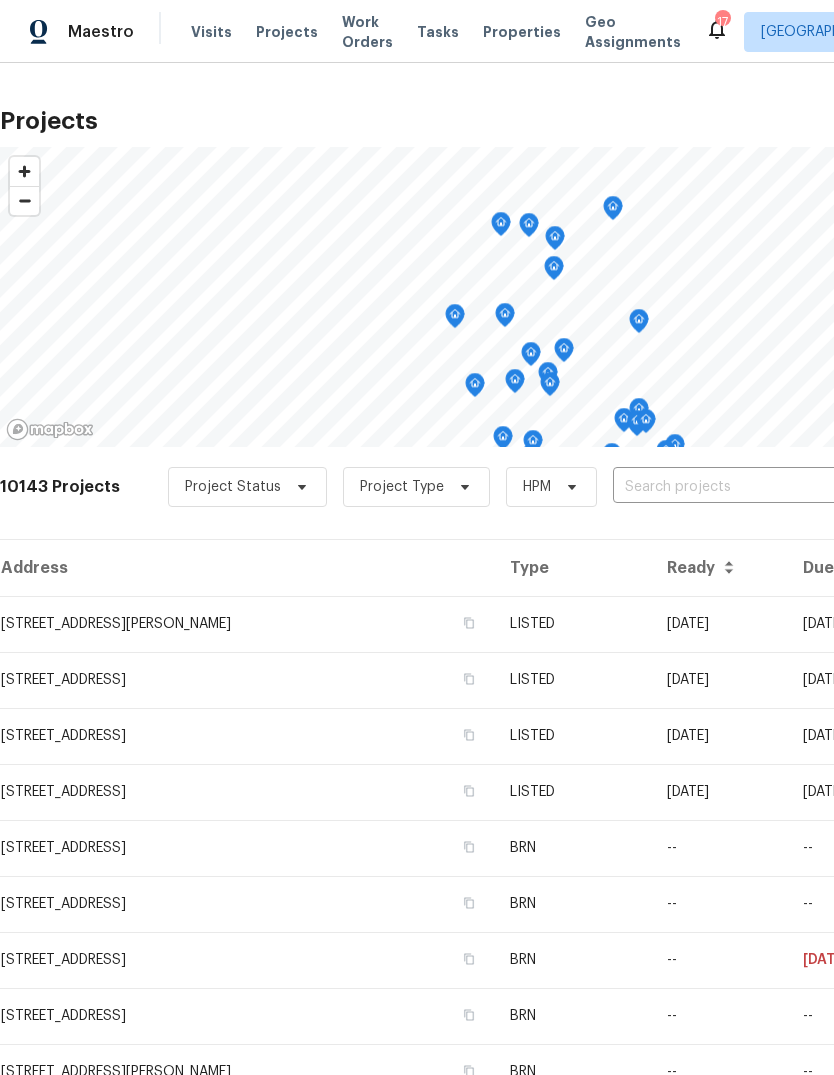 click at bounding box center [727, 487] 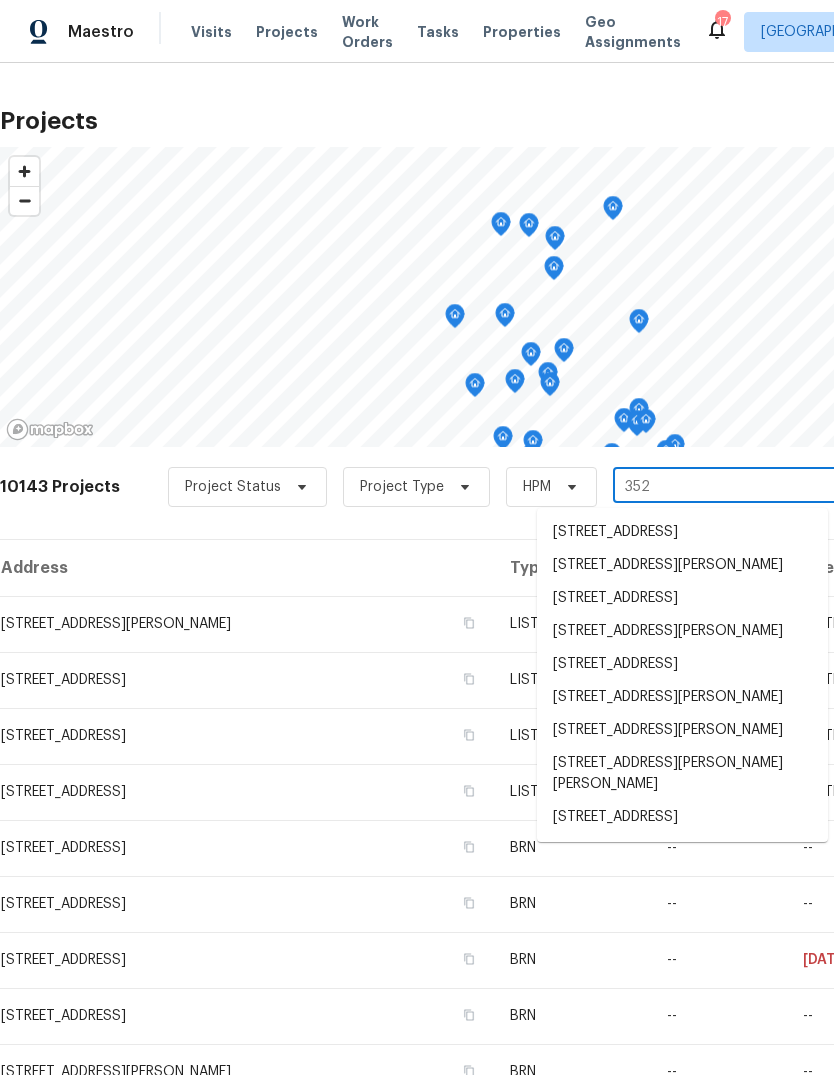 type on "3520" 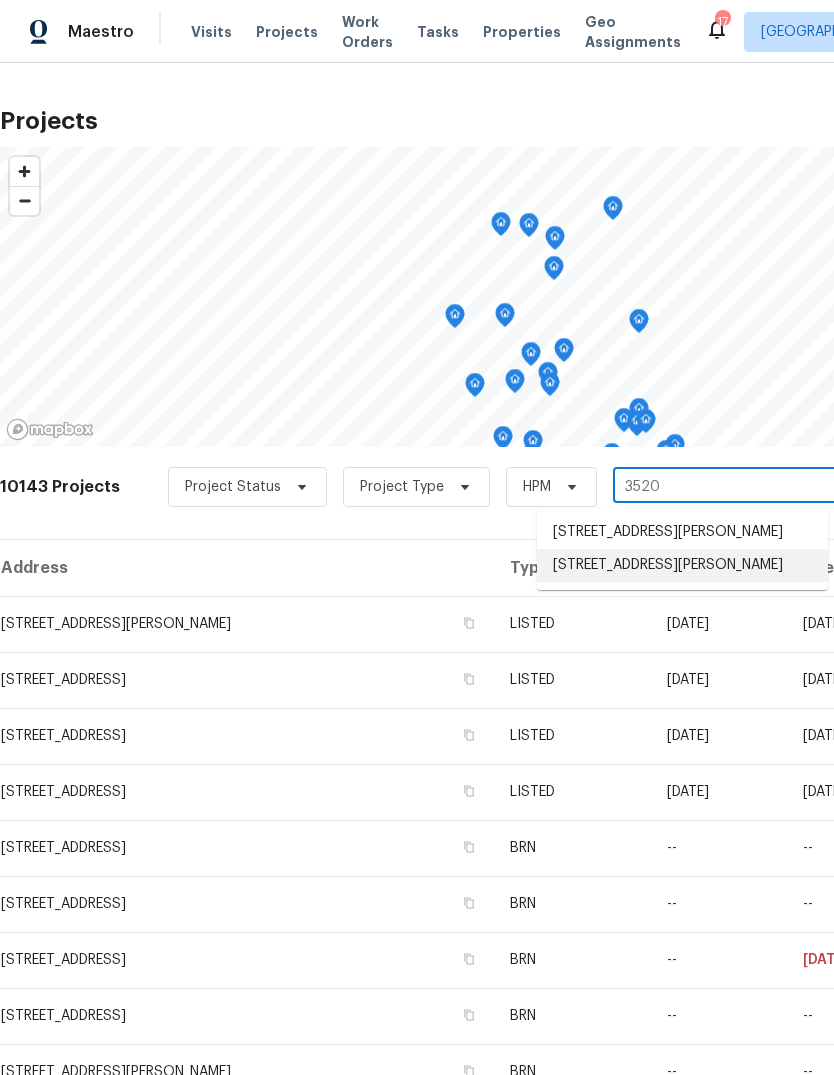 click on "[STREET_ADDRESS][PERSON_NAME]" at bounding box center [682, 565] 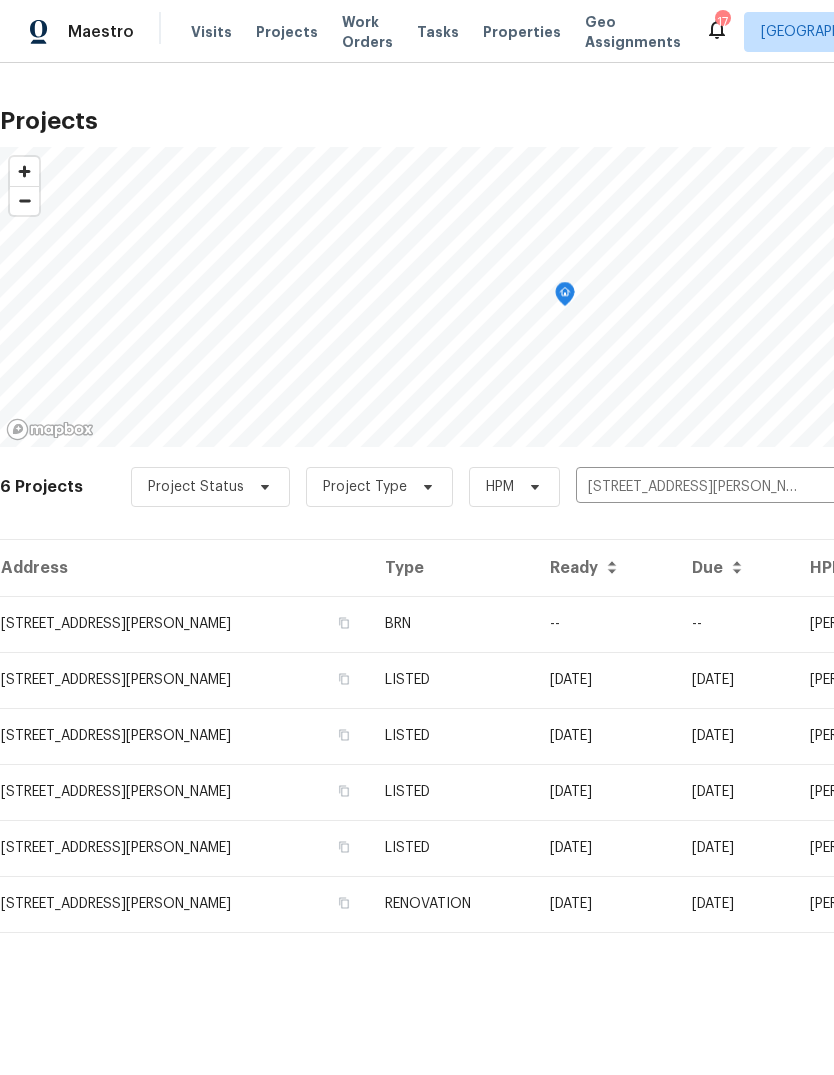 click on "Visits" at bounding box center [211, 32] 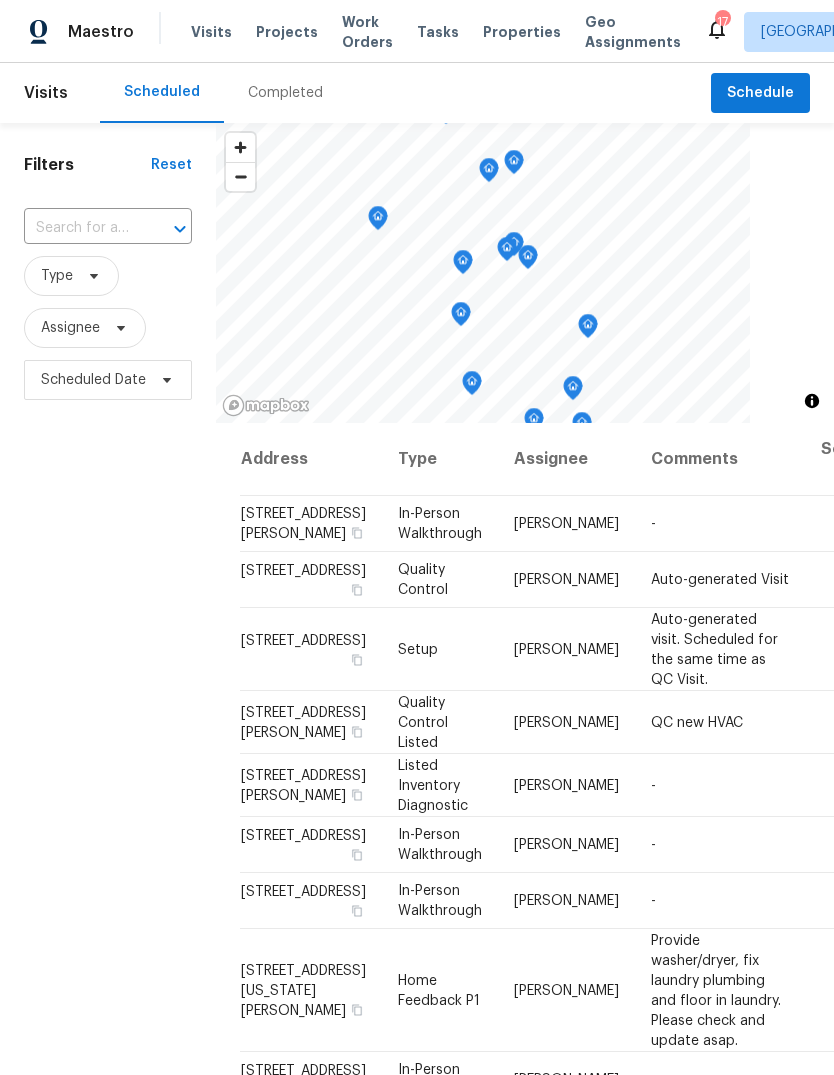 click at bounding box center (80, 228) 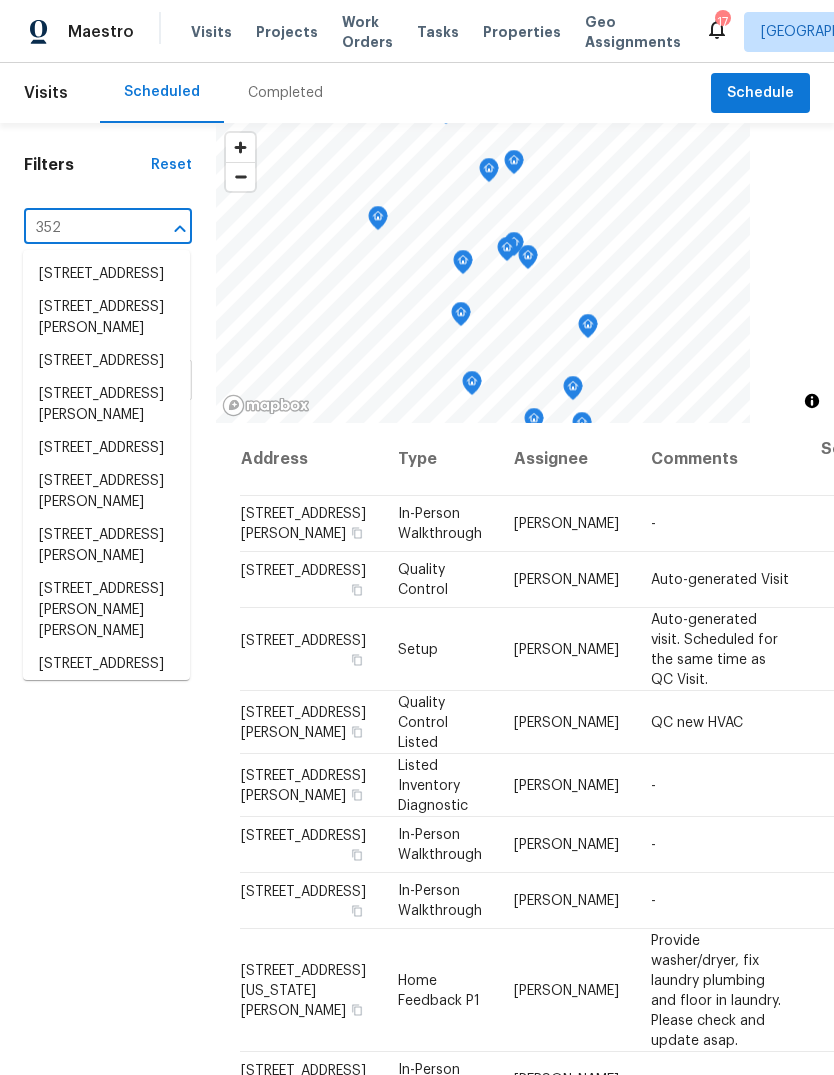 type on "3520" 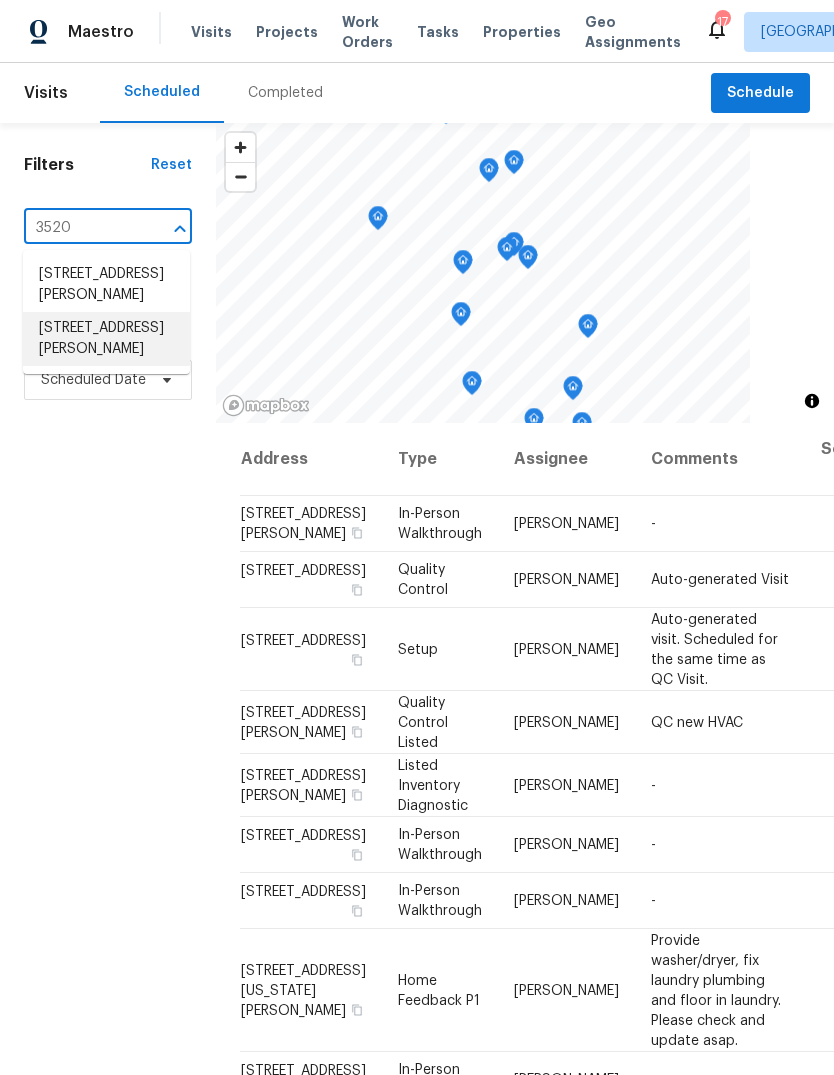click on "[STREET_ADDRESS][PERSON_NAME]" at bounding box center (106, 339) 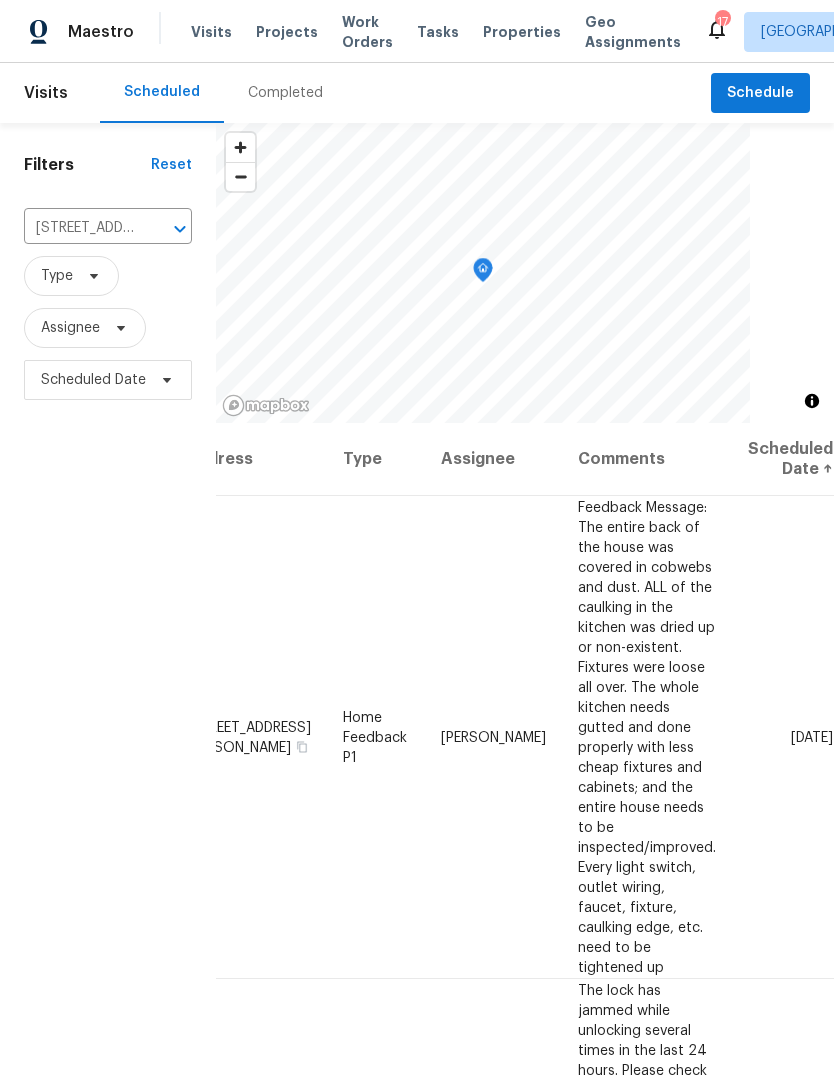 scroll, scrollTop: 0, scrollLeft: 136, axis: horizontal 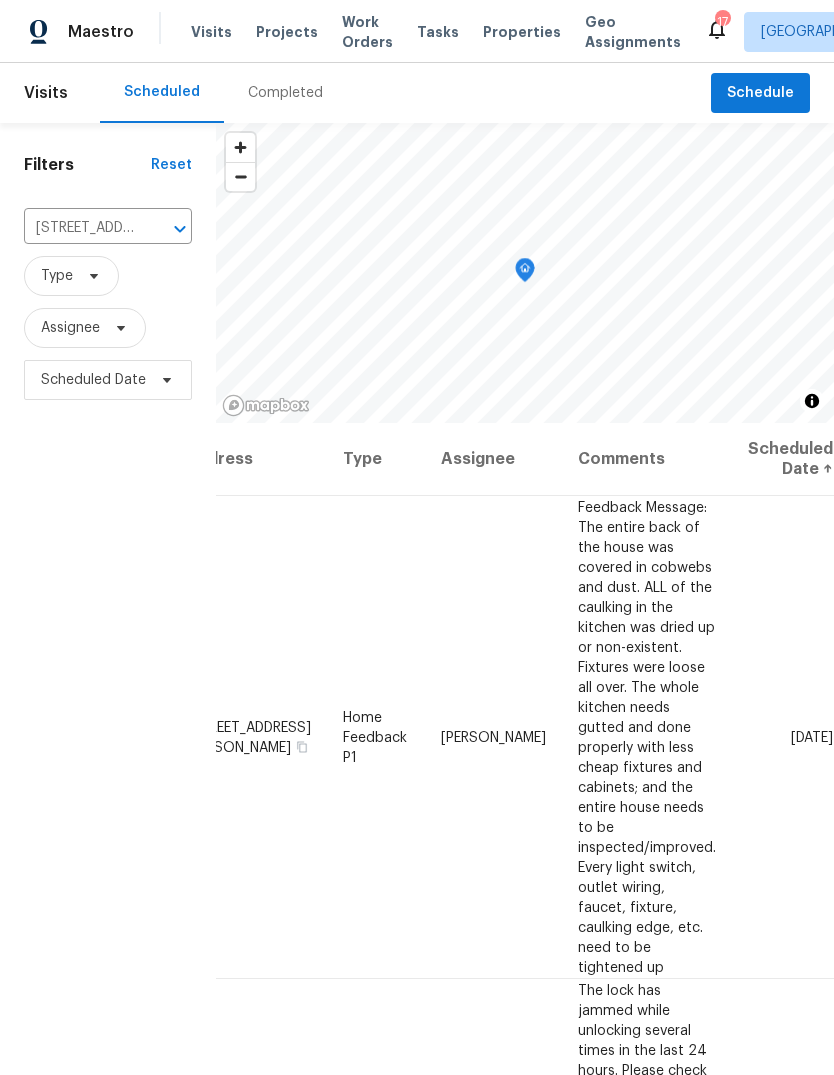 click 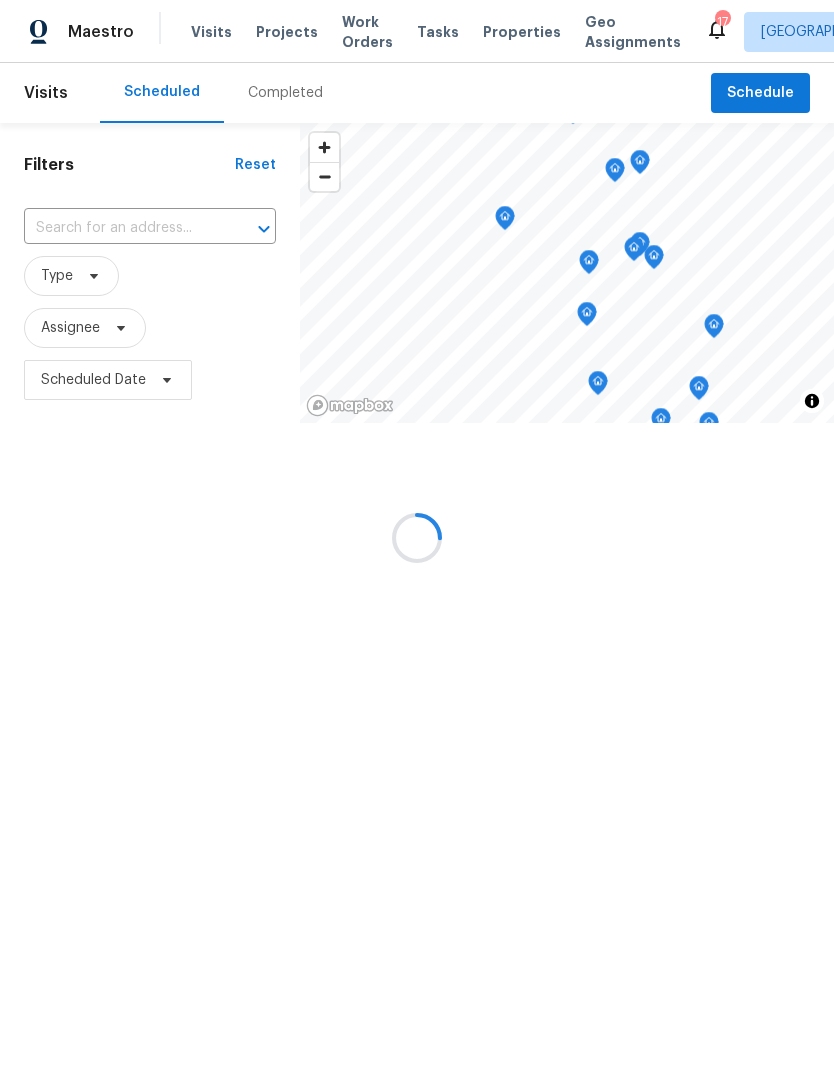 scroll, scrollTop: 0, scrollLeft: 0, axis: both 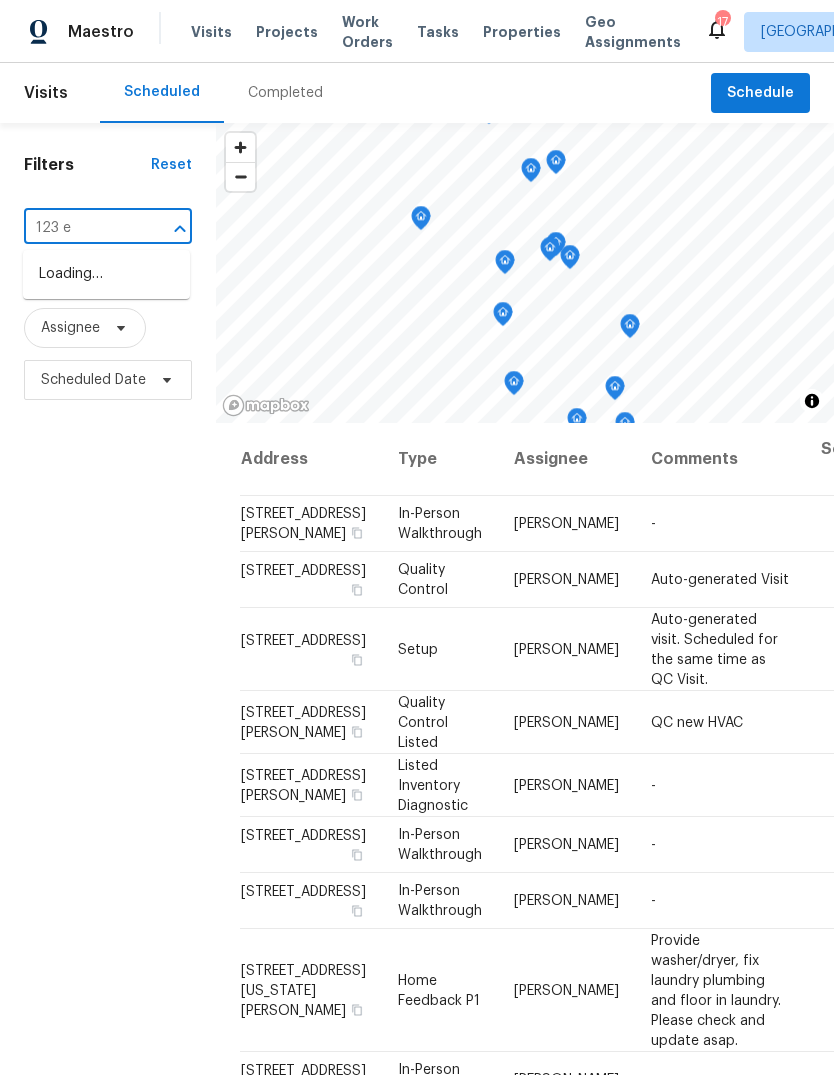 type on "123 em" 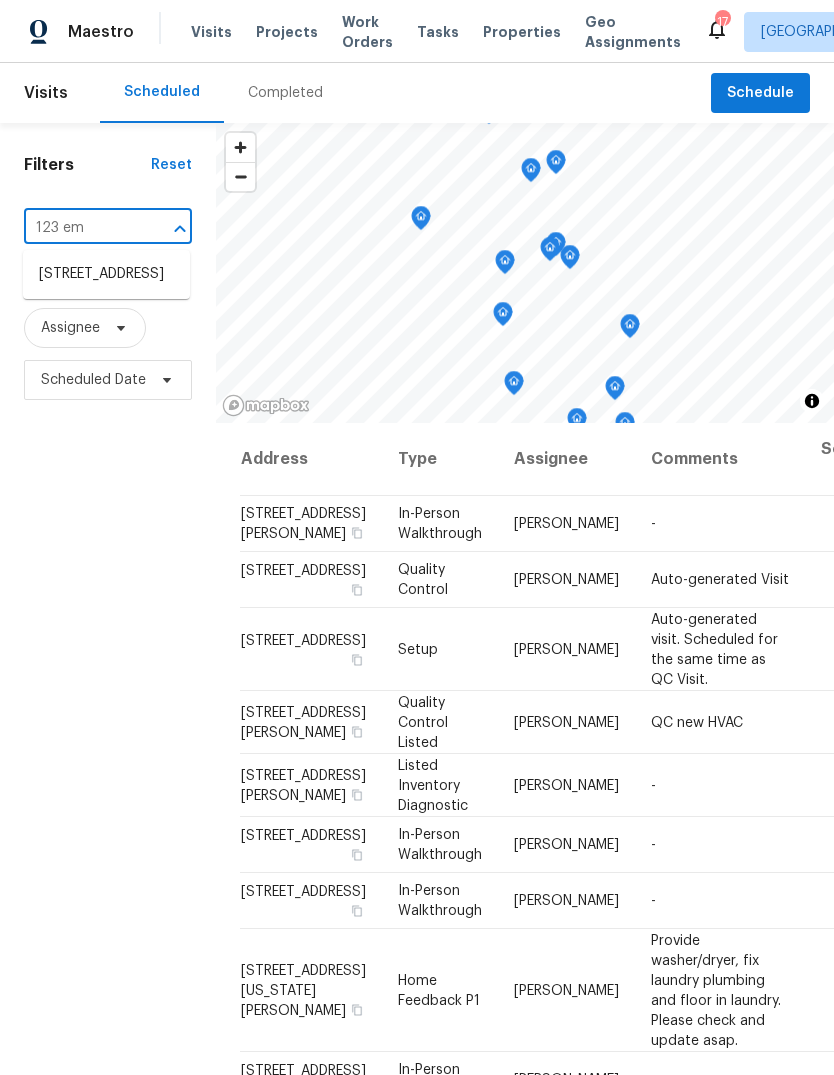 click on "[STREET_ADDRESS]" at bounding box center [106, 274] 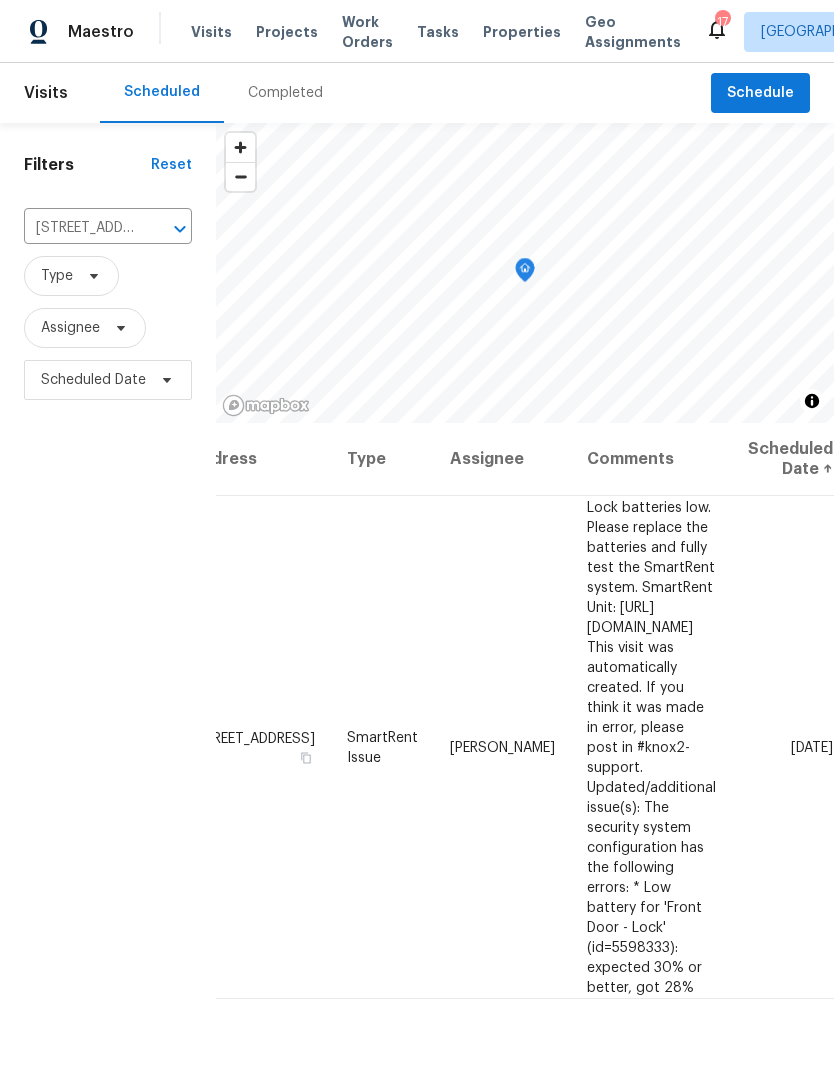 scroll, scrollTop: 0, scrollLeft: 152, axis: horizontal 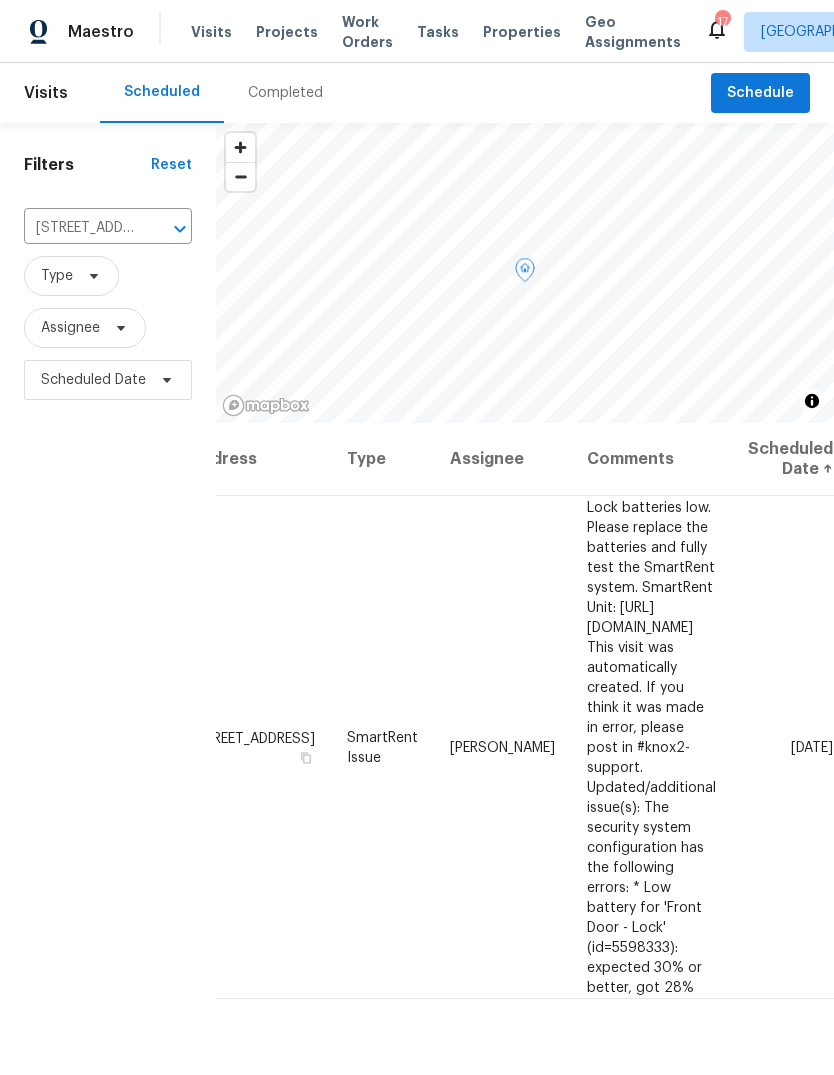 click 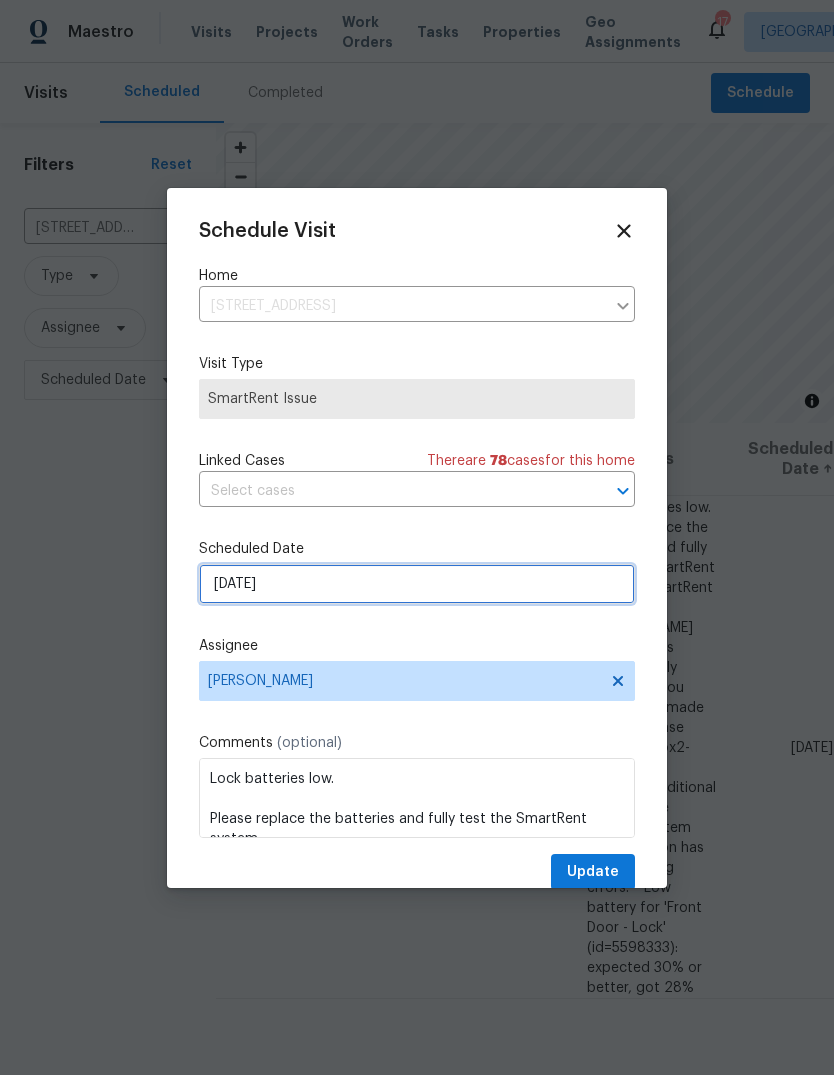 click on "[DATE]" at bounding box center [417, 584] 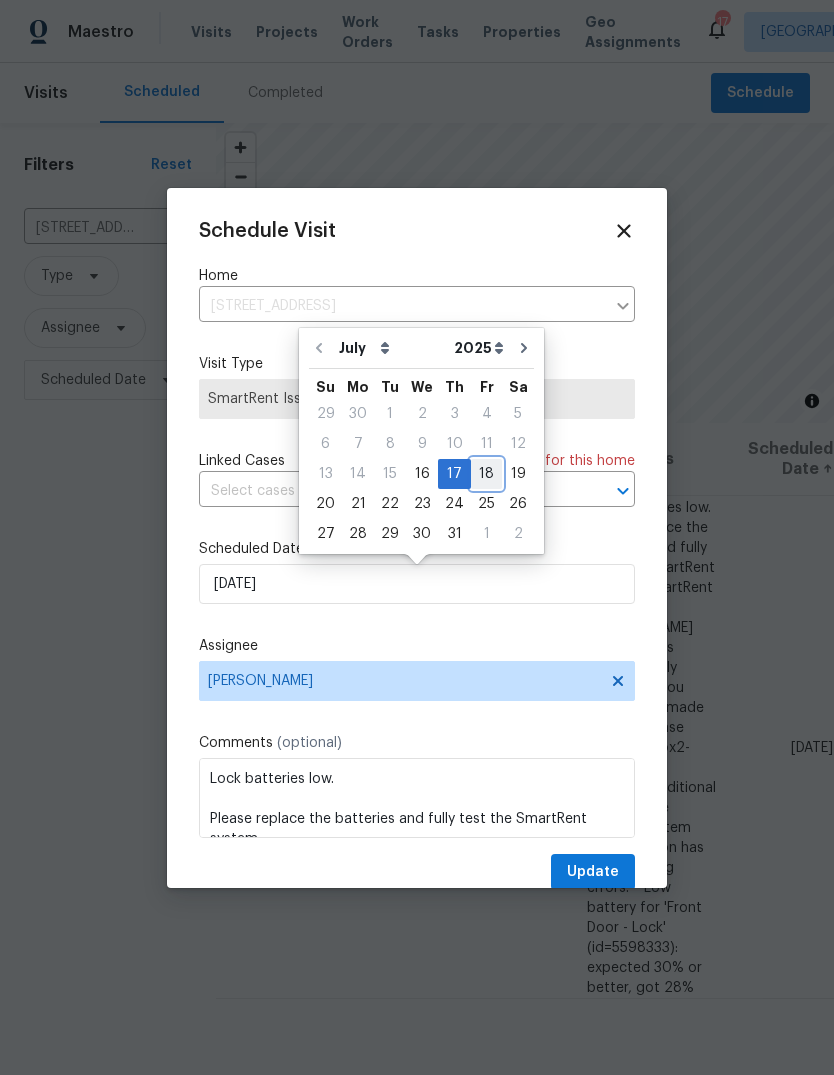 click on "18" at bounding box center [486, 474] 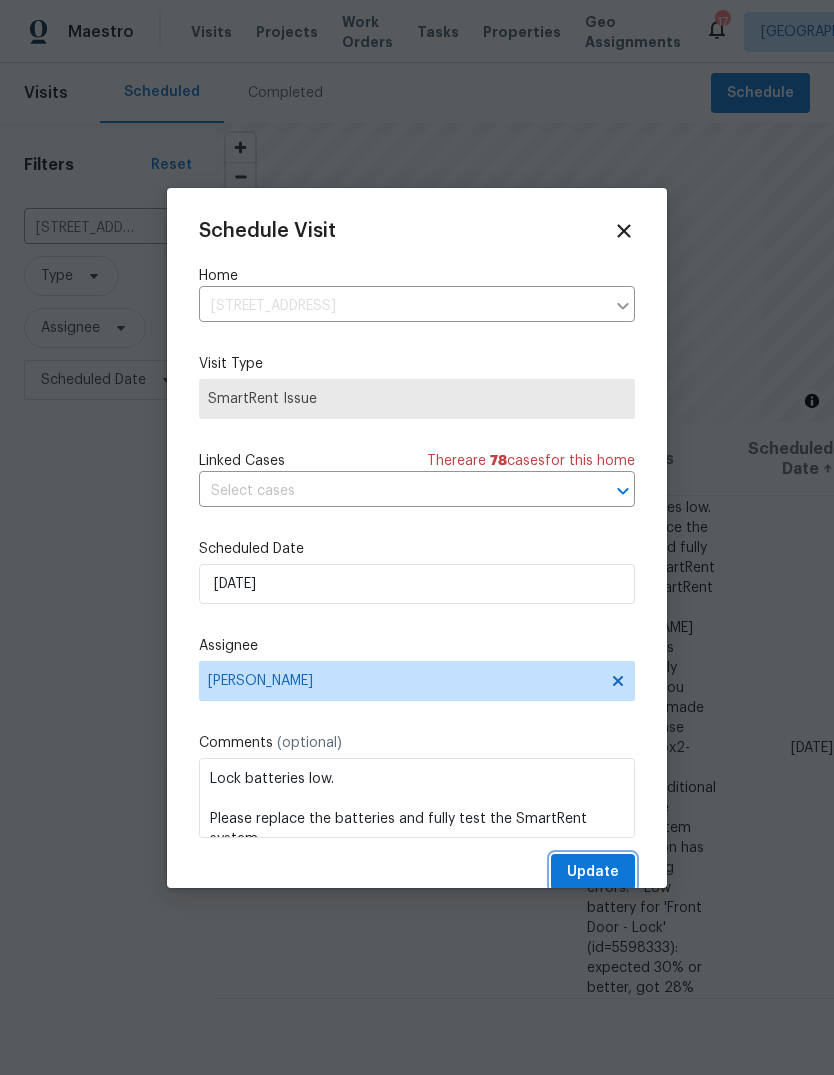 click on "Update" at bounding box center (593, 872) 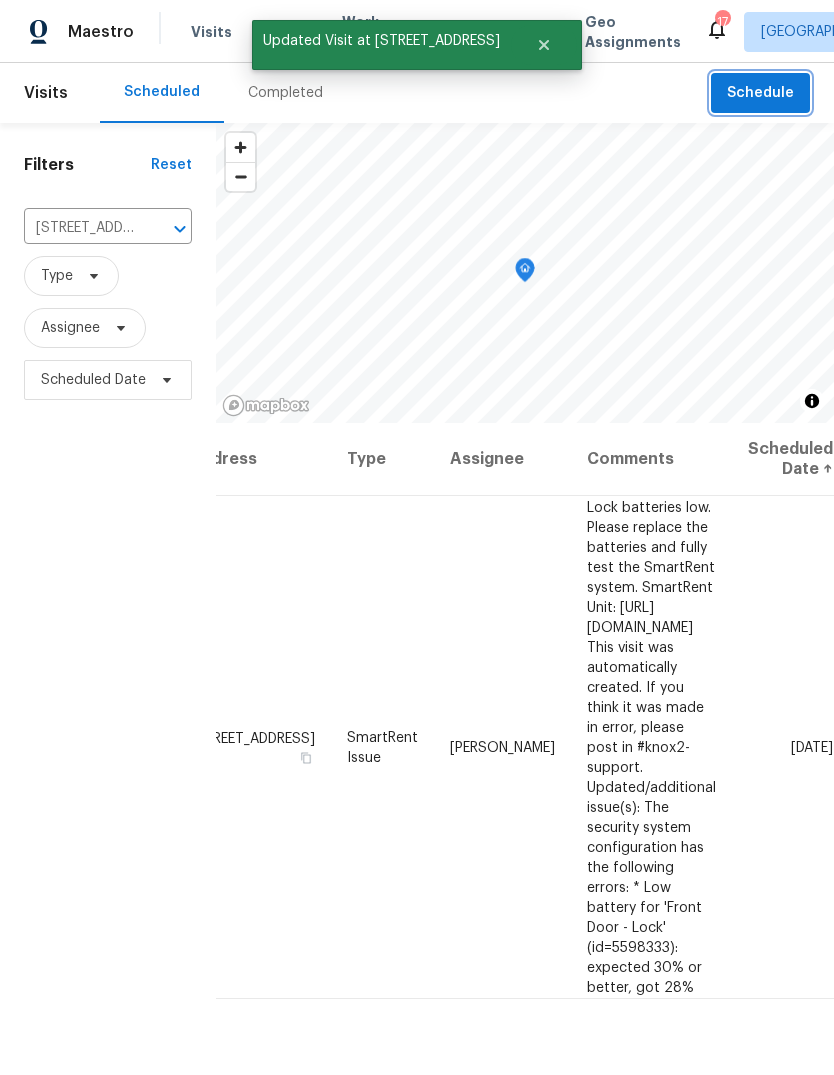 click on "Schedule" at bounding box center (760, 93) 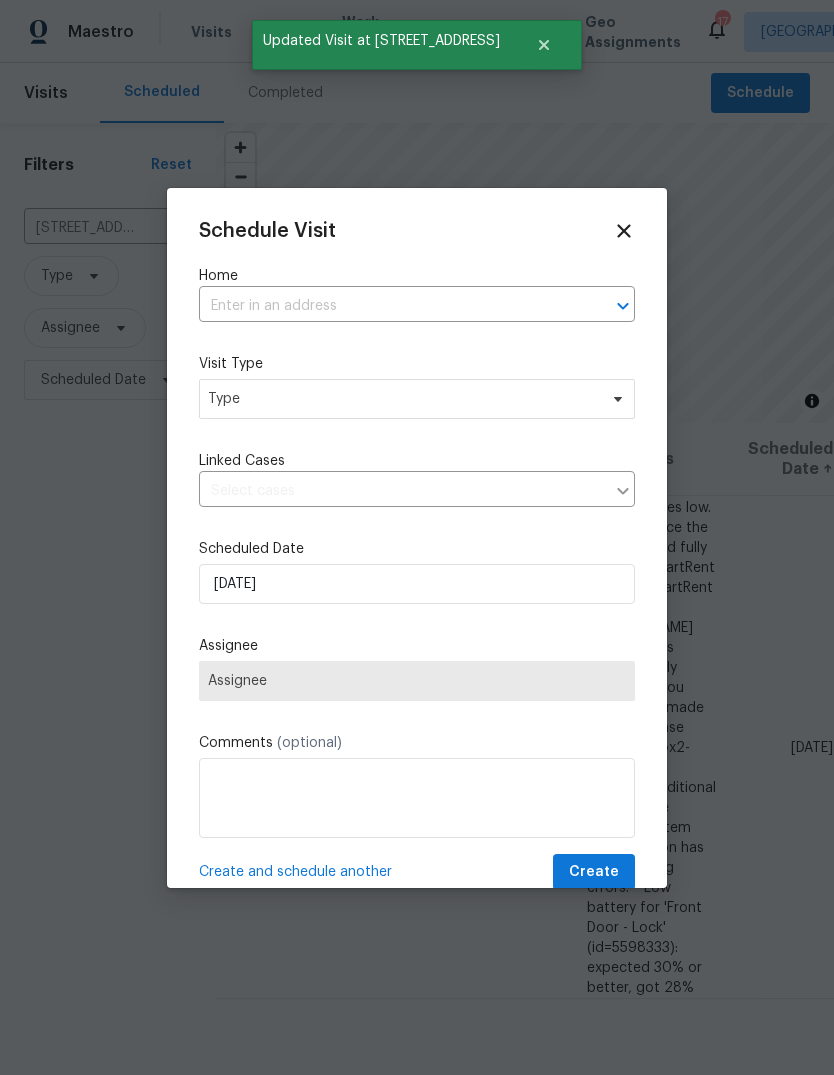 click at bounding box center [389, 306] 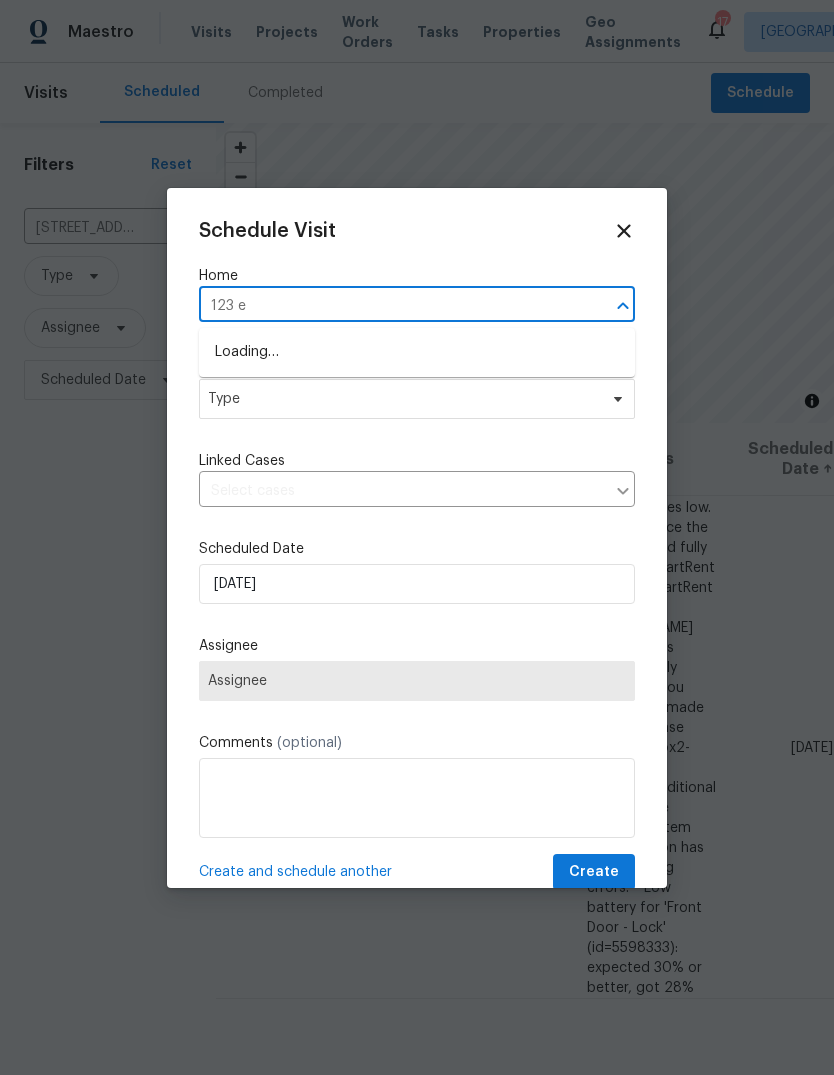 type on "123 em" 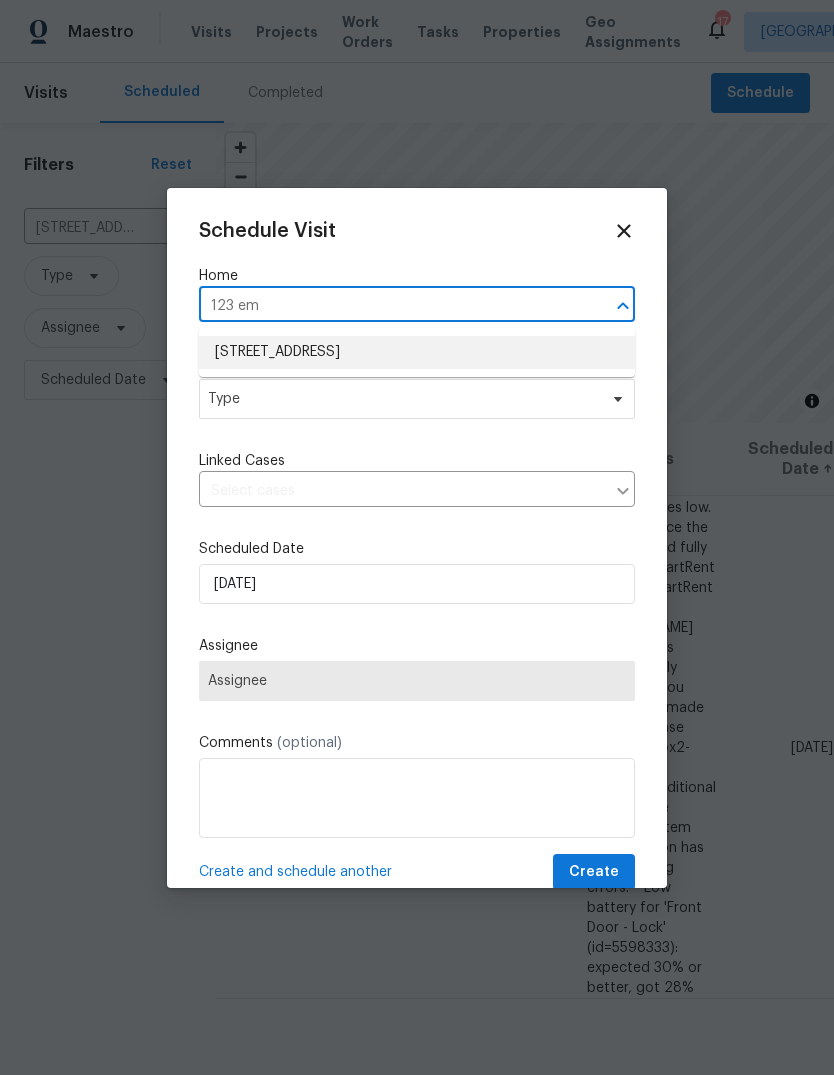 click on "[STREET_ADDRESS]" at bounding box center (417, 352) 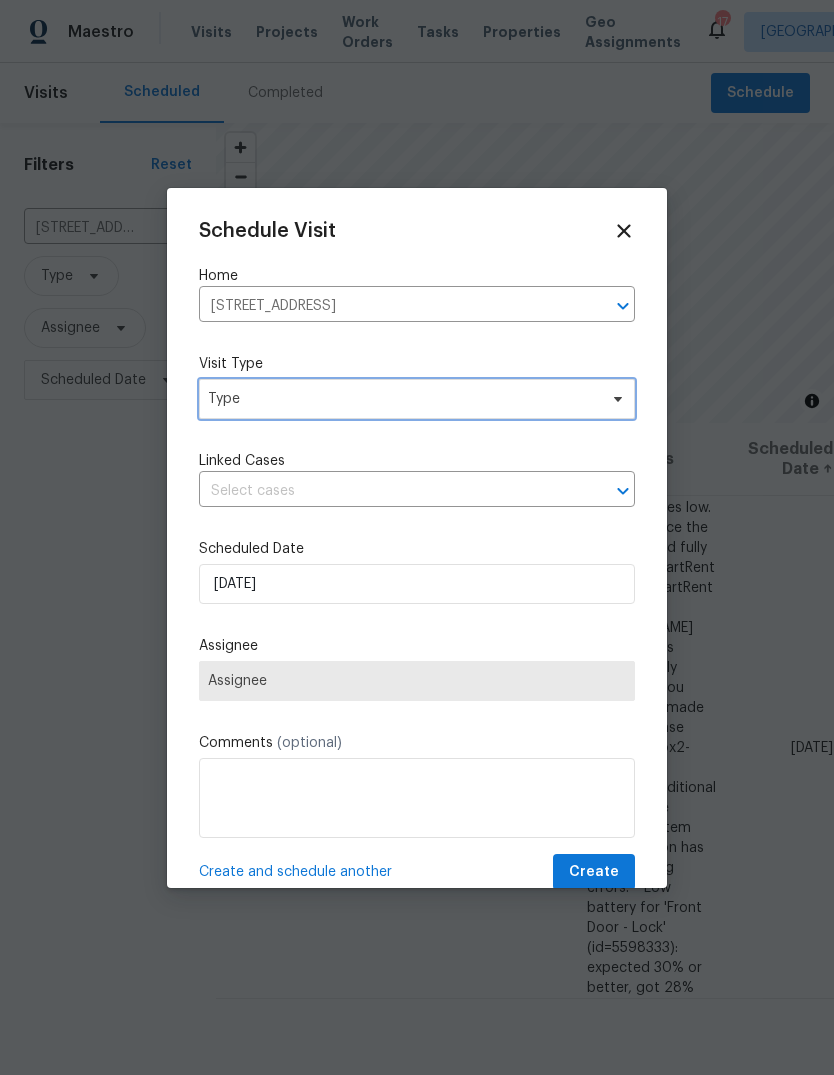 click on "Type" at bounding box center (402, 399) 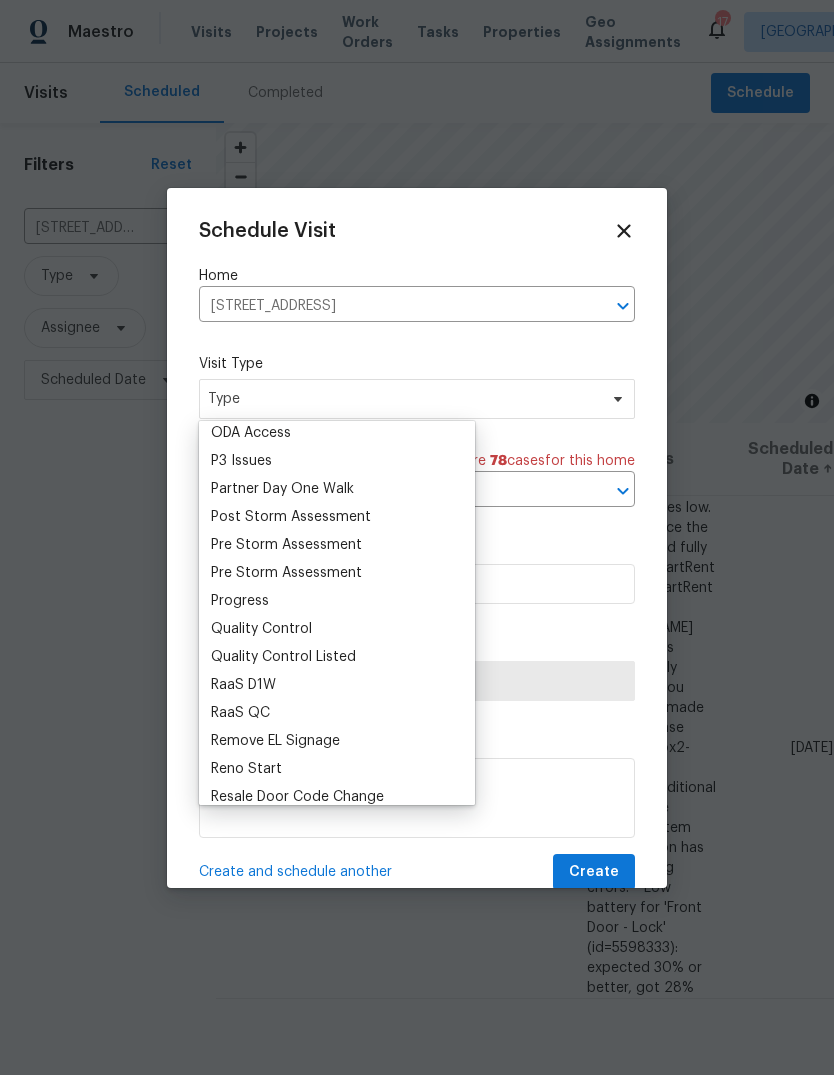 scroll, scrollTop: 1187, scrollLeft: 0, axis: vertical 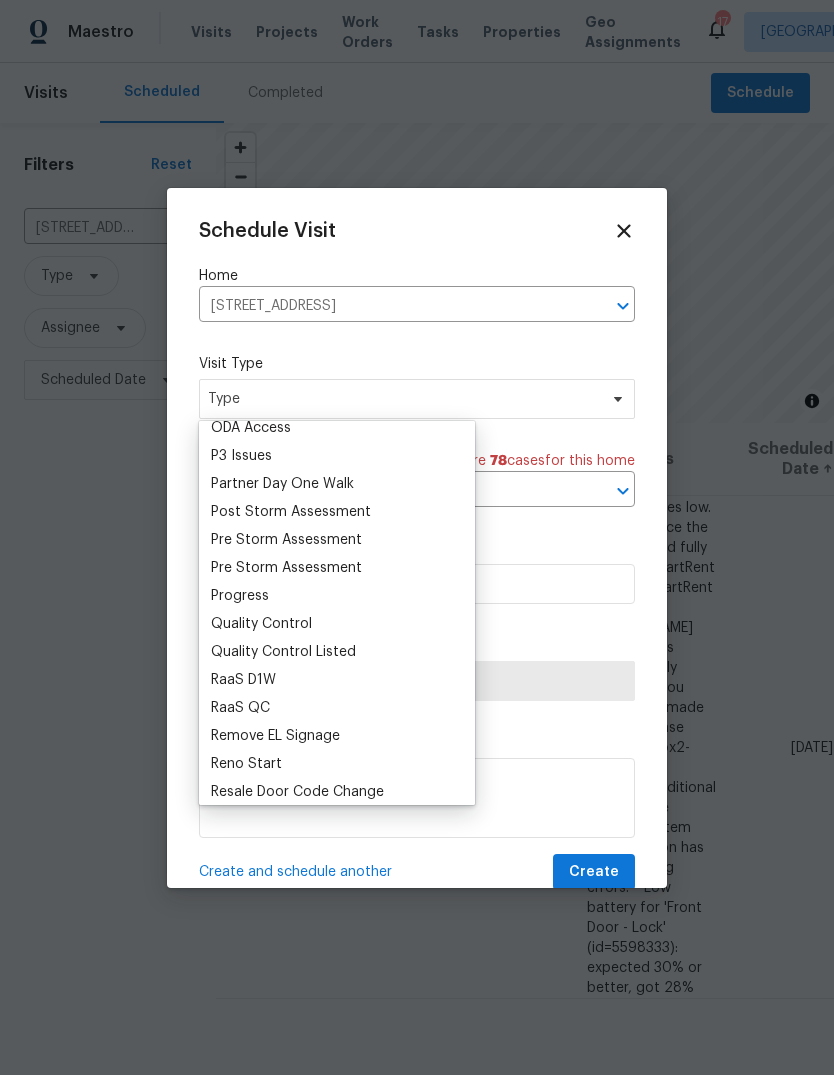 click on "Progress" at bounding box center [240, 596] 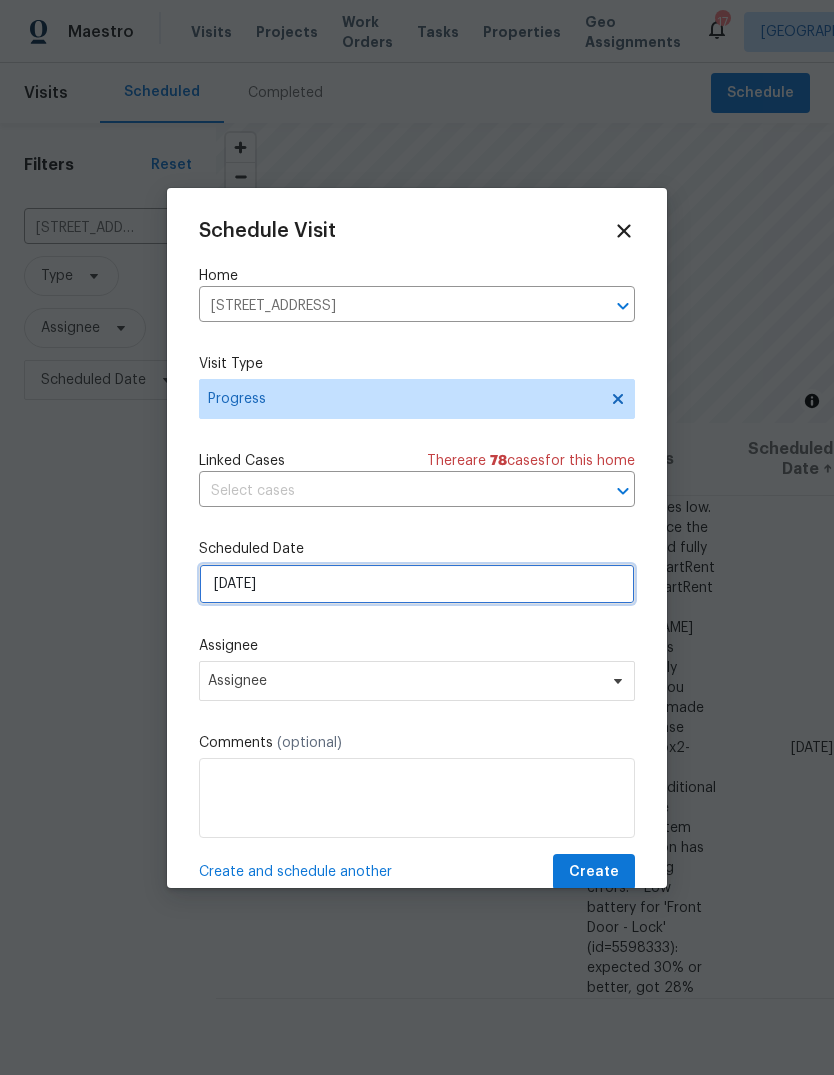 click on "[DATE]" at bounding box center (417, 584) 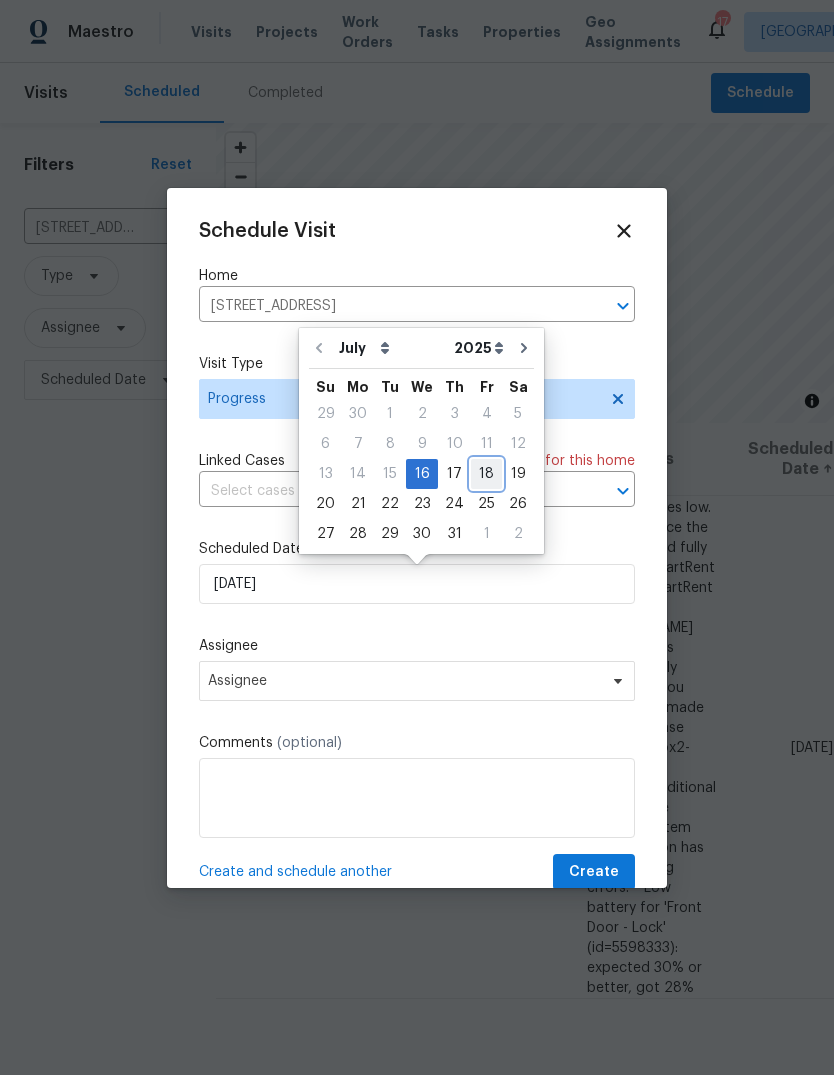 click on "18" at bounding box center [486, 474] 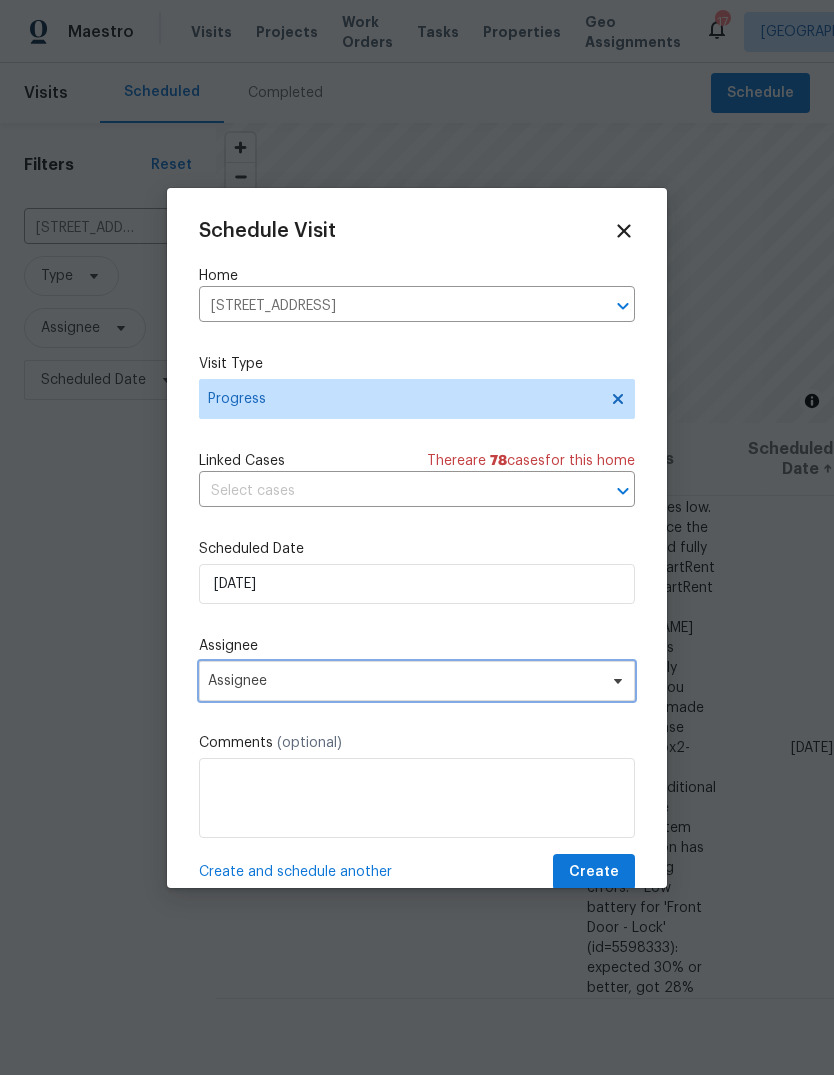 click on "Assignee" at bounding box center [404, 681] 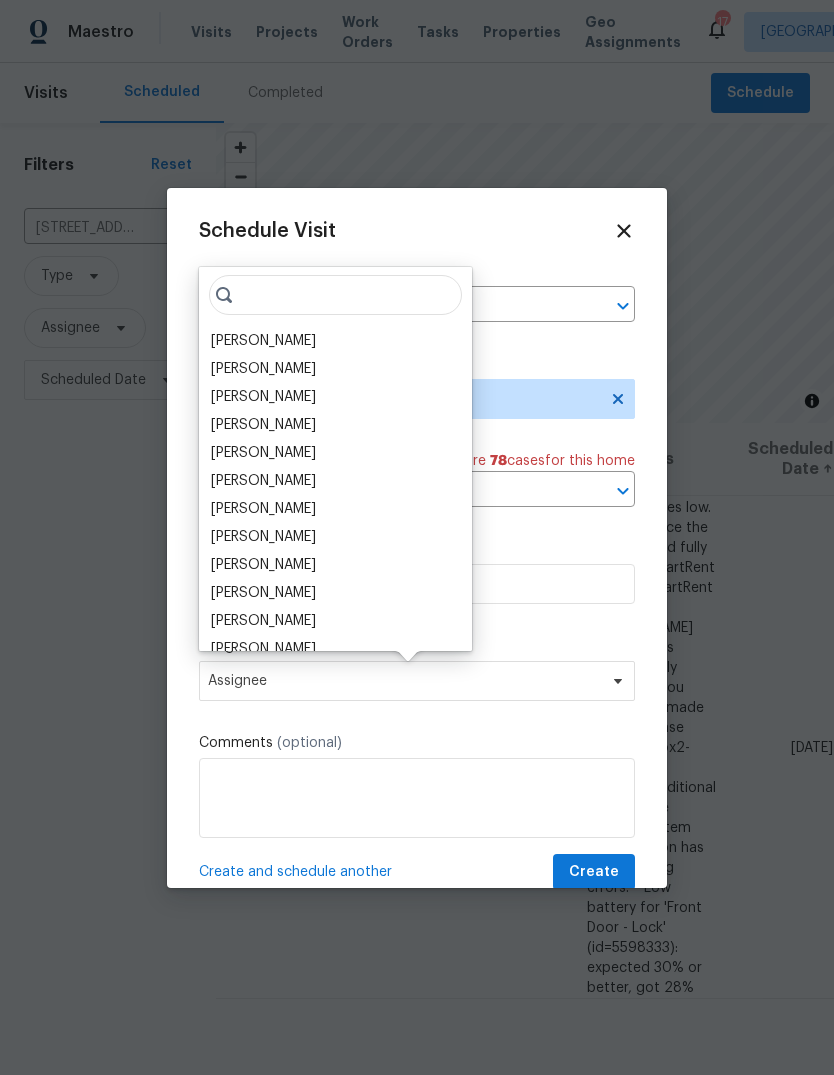 click on "[PERSON_NAME]" at bounding box center [263, 341] 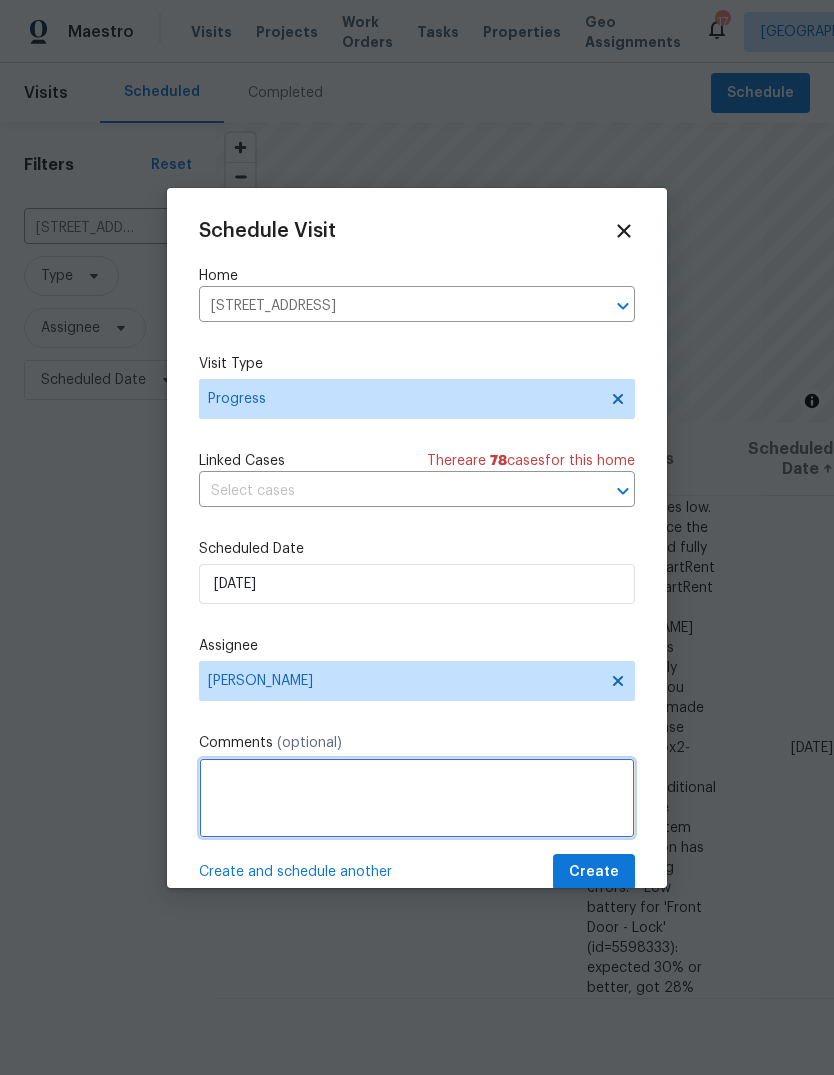 click at bounding box center [417, 798] 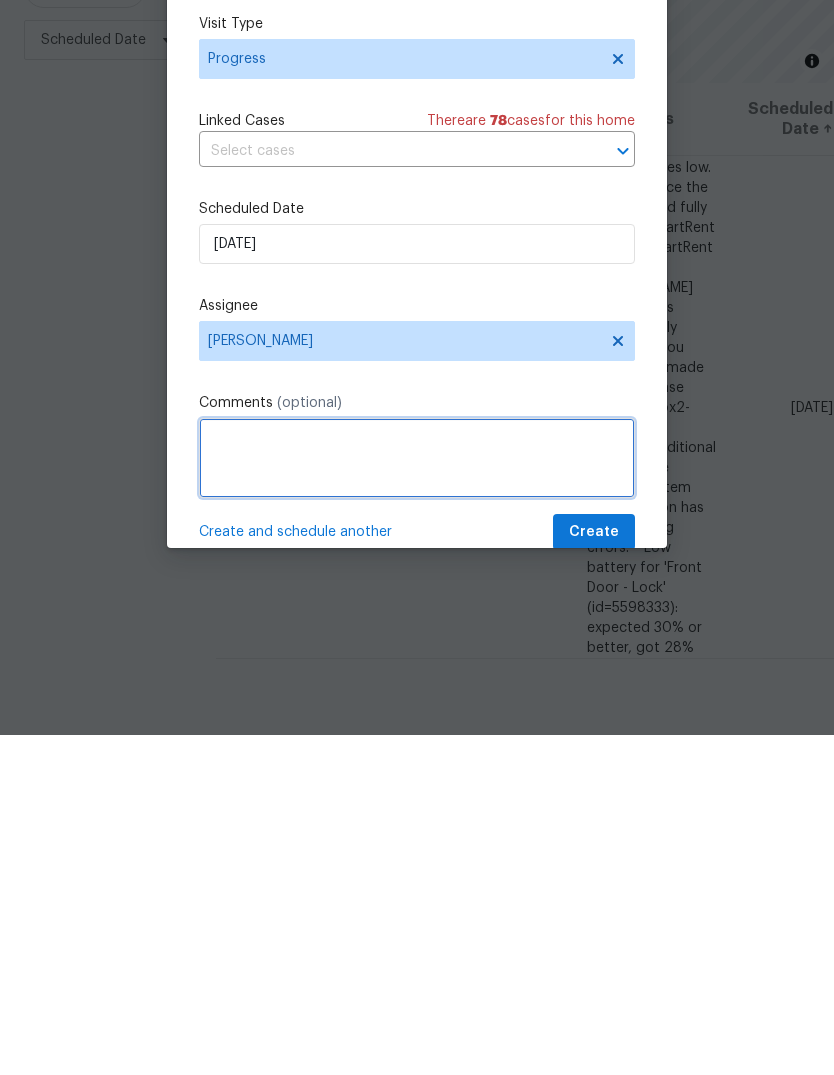 scroll, scrollTop: 75, scrollLeft: 0, axis: vertical 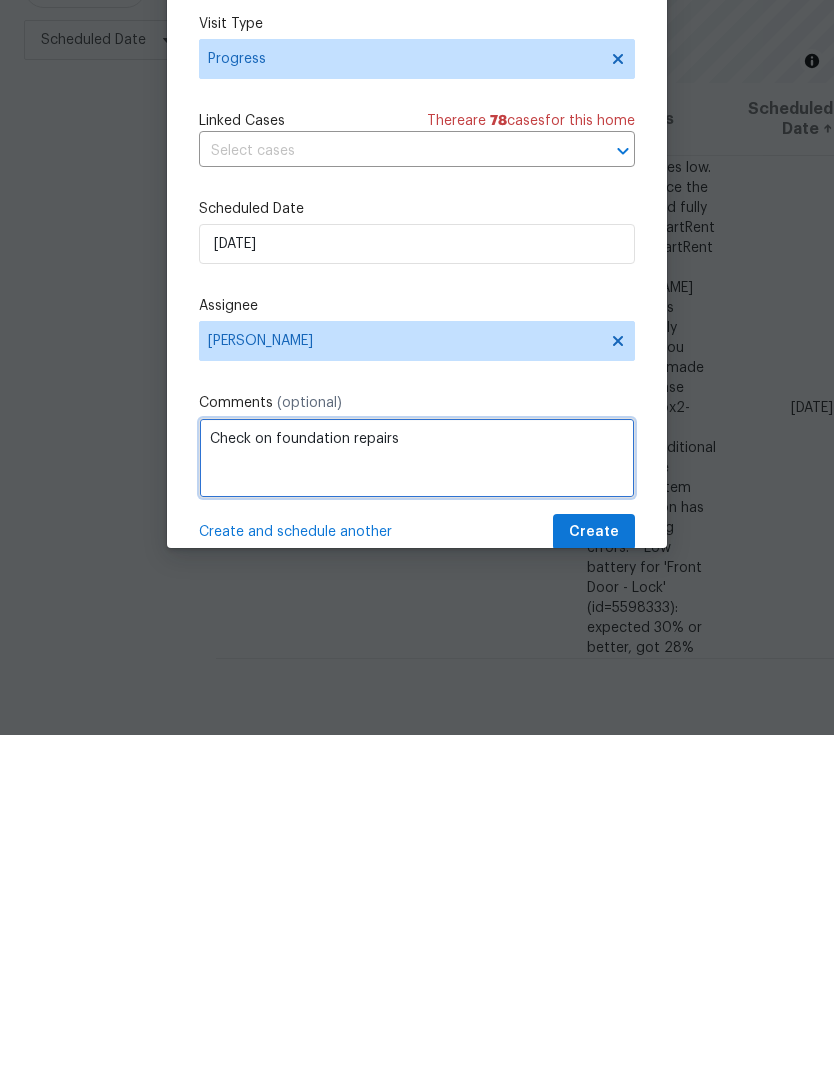 type on "Check on foundation repairs" 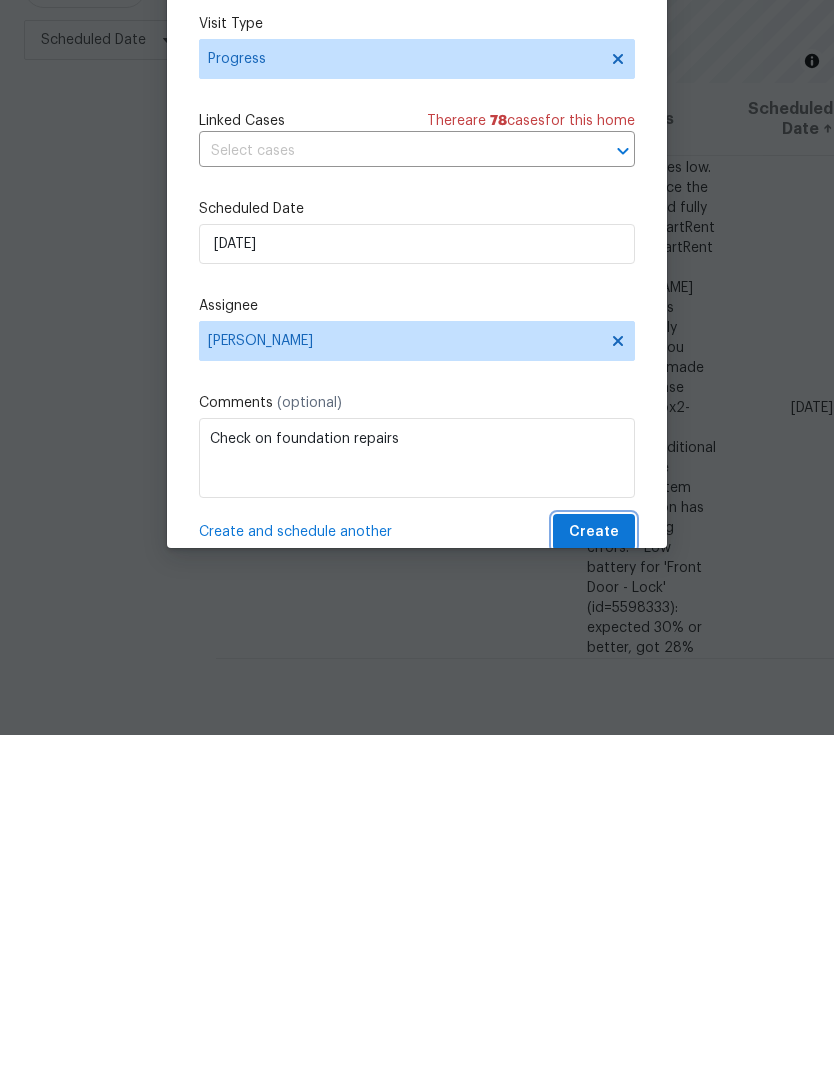 click on "Create" at bounding box center [594, 872] 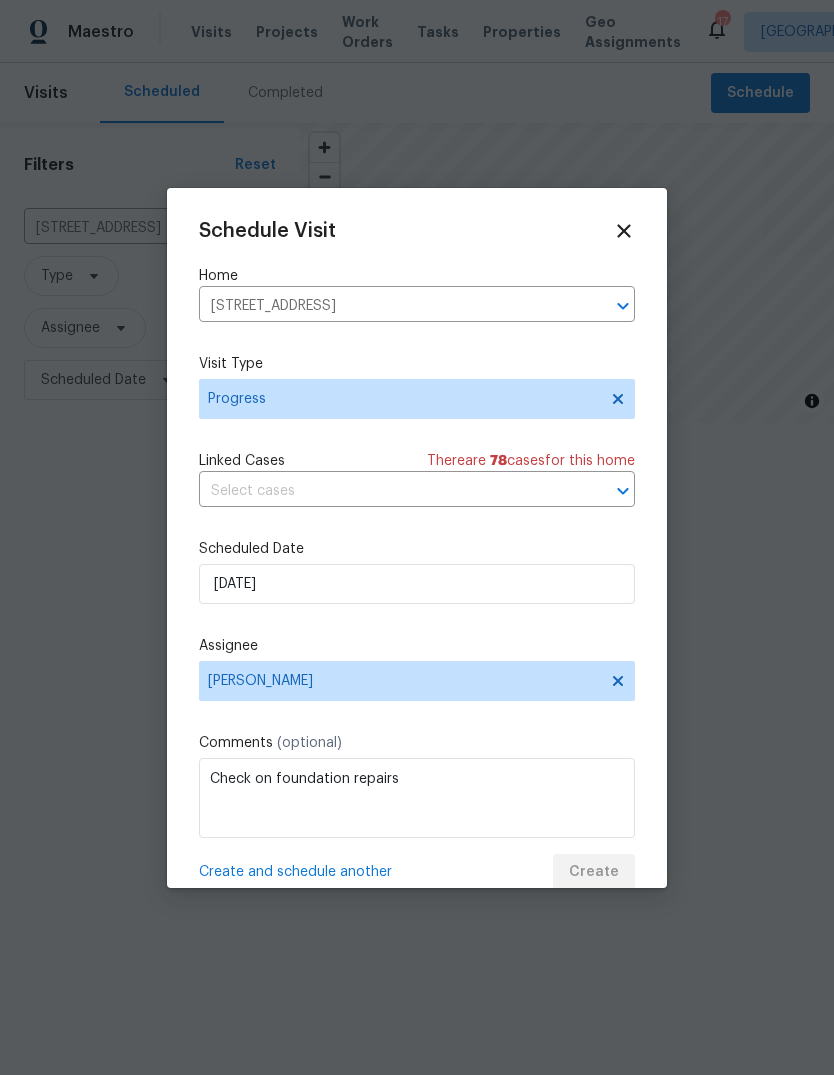 scroll, scrollTop: 0, scrollLeft: 0, axis: both 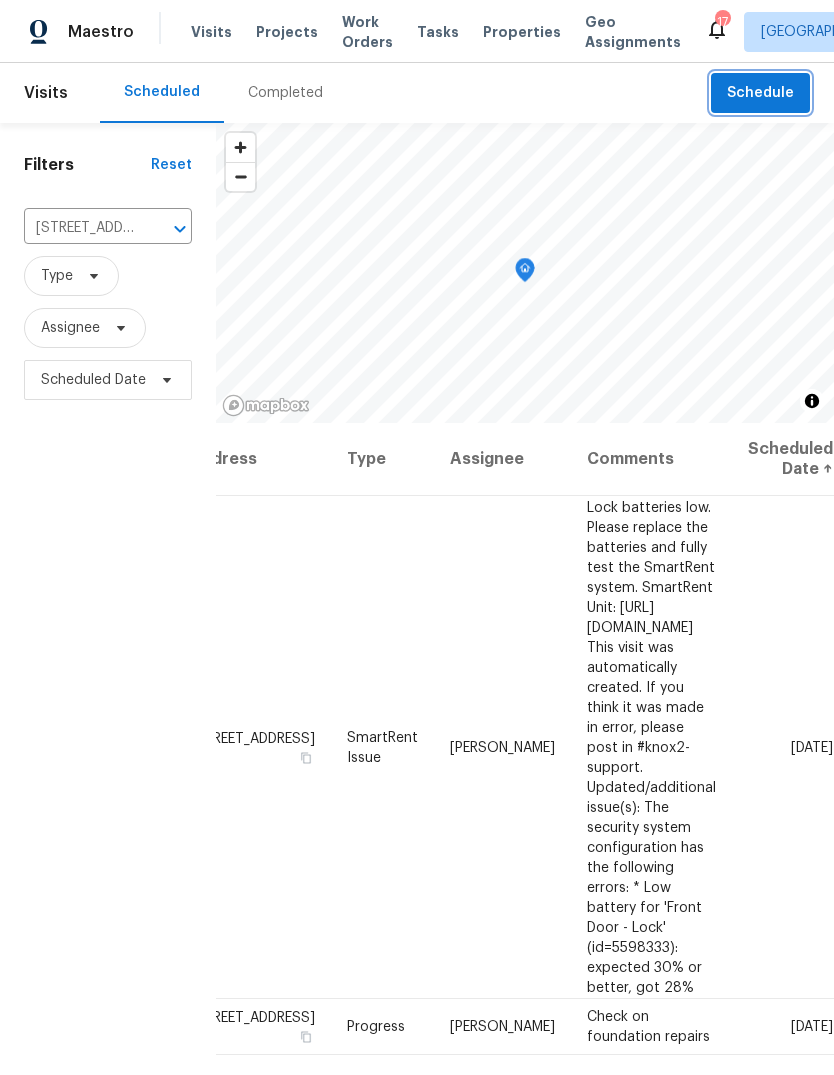 click 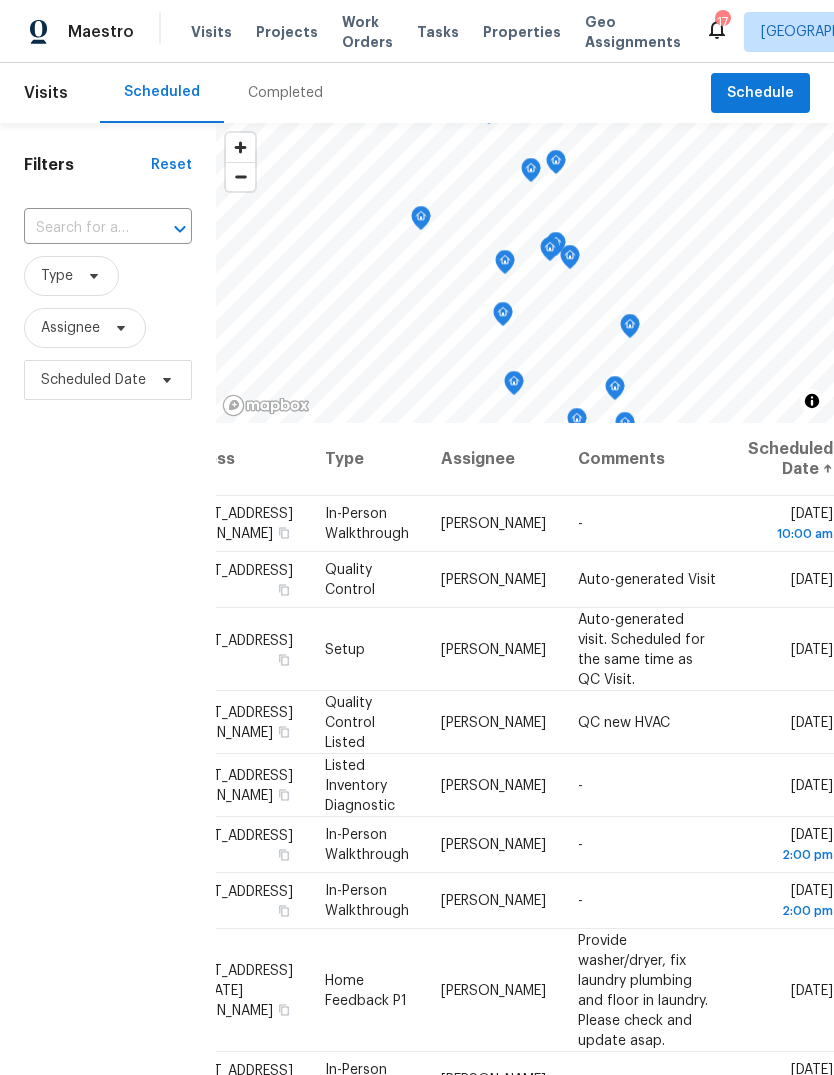 scroll, scrollTop: 0, scrollLeft: 0, axis: both 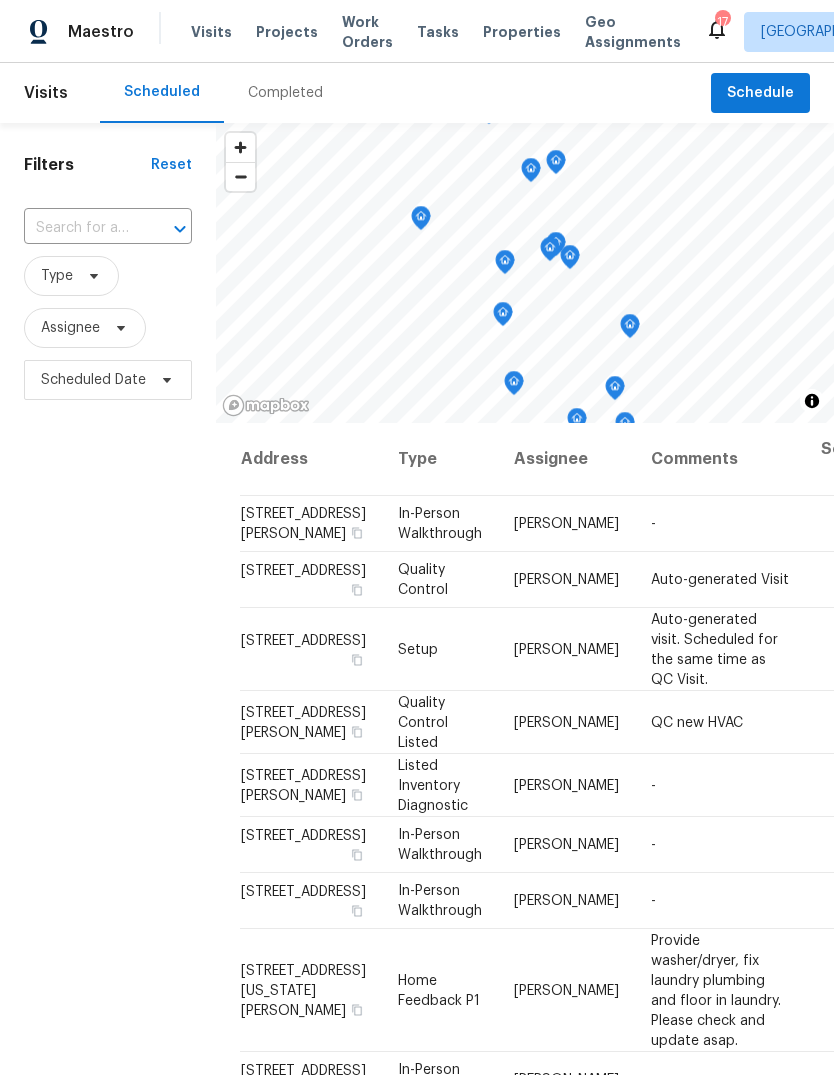 click at bounding box center (80, 228) 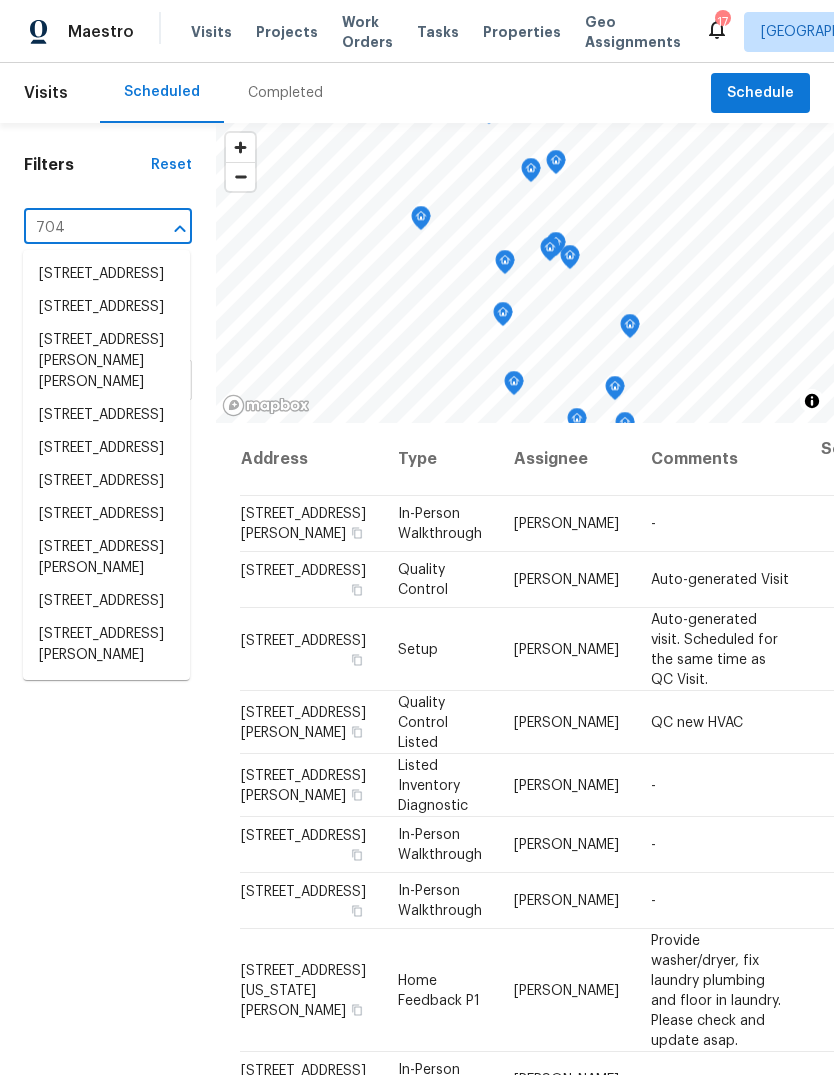 type on "7041" 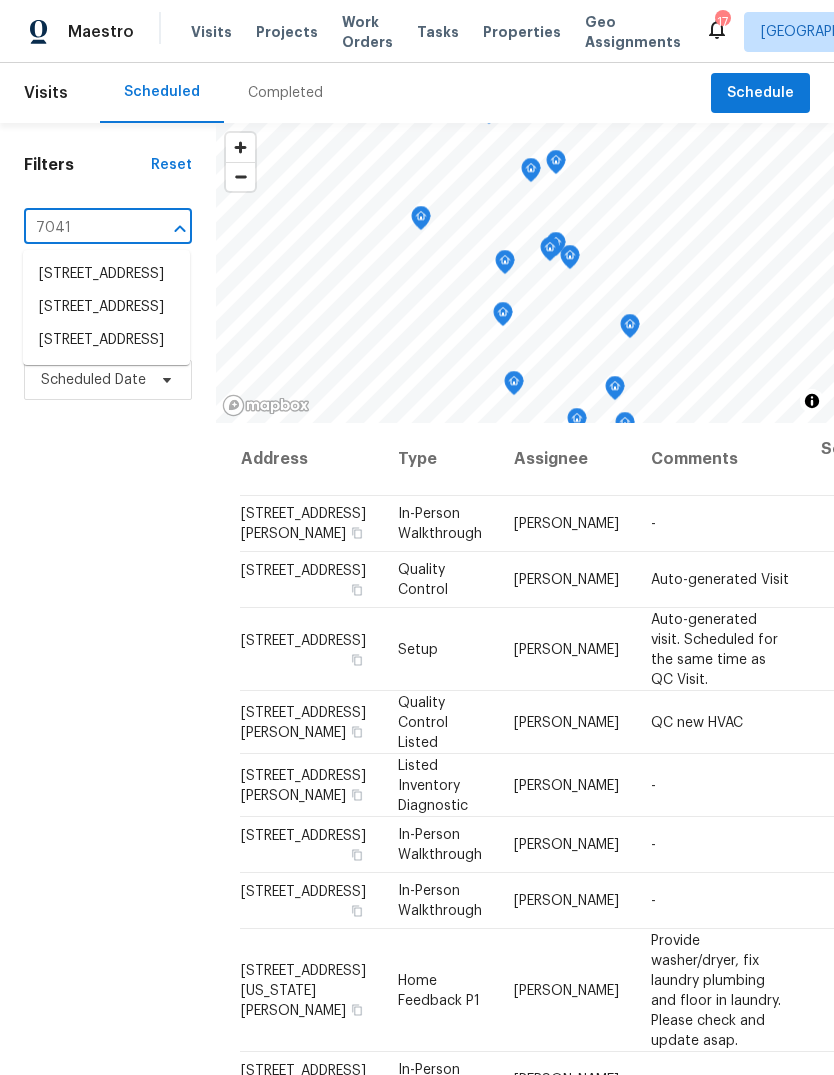 click on "[STREET_ADDRESS]" at bounding box center [106, 340] 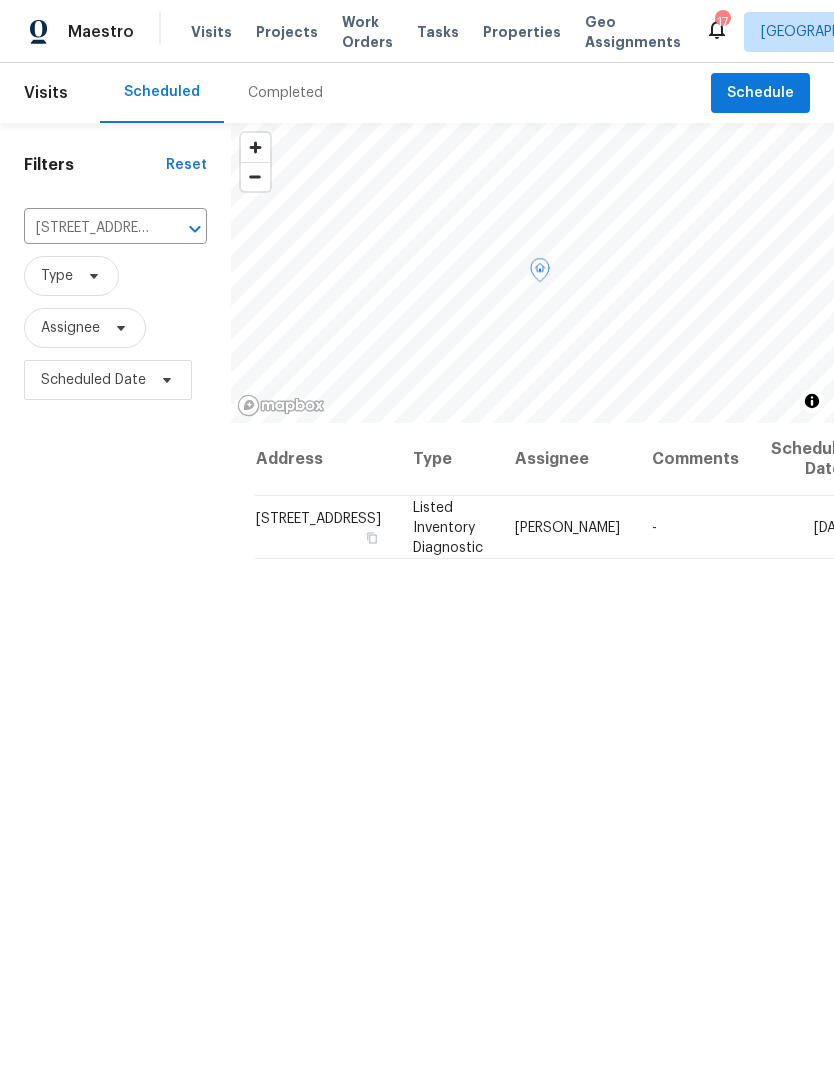 click 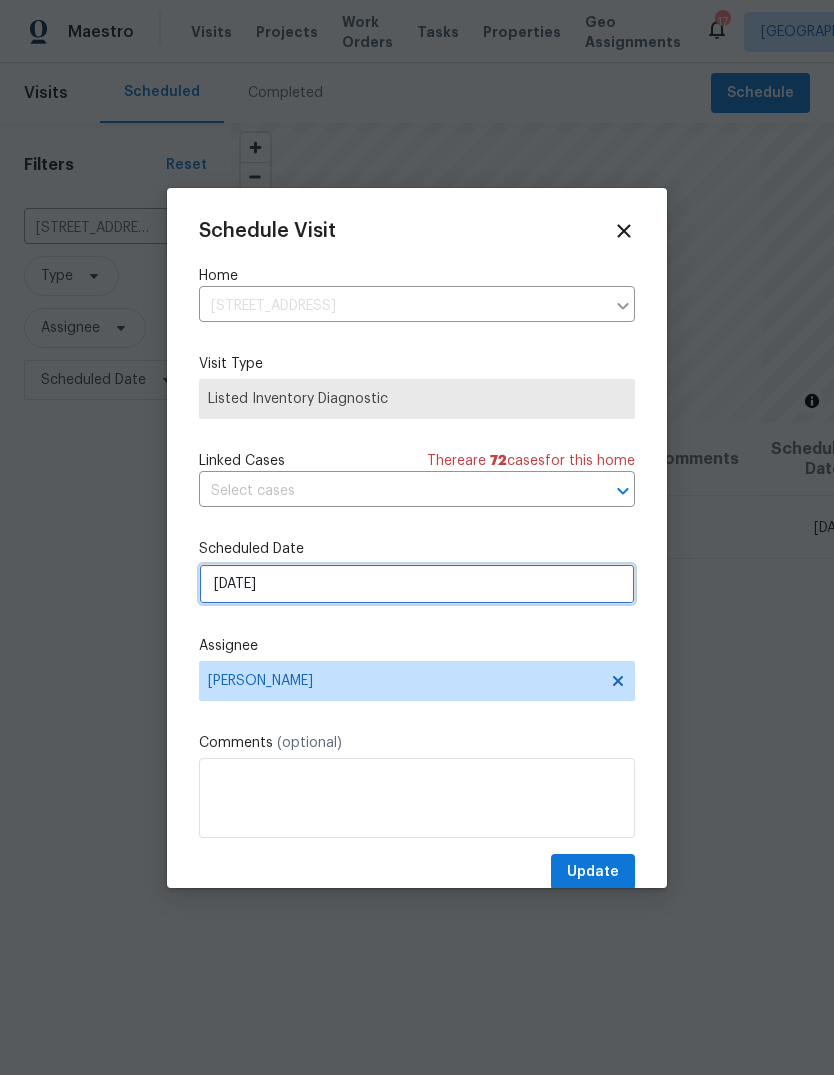 click on "[DATE]" at bounding box center (417, 584) 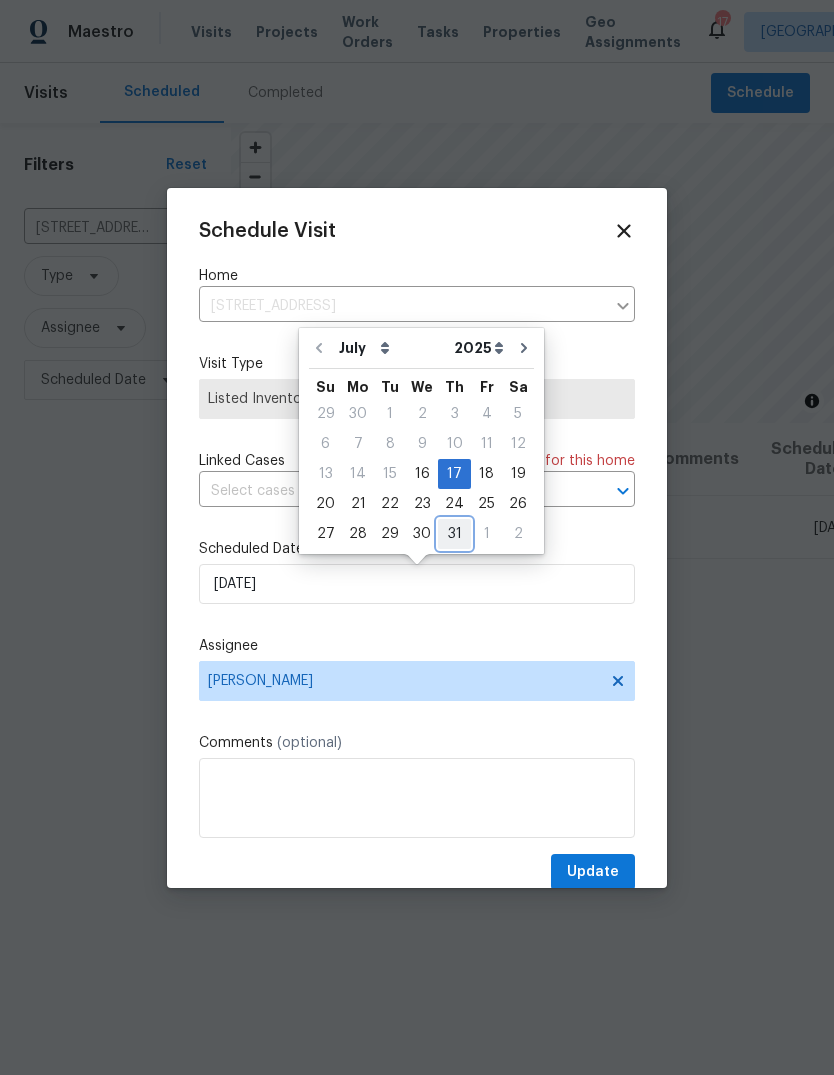 click on "31" at bounding box center (454, 534) 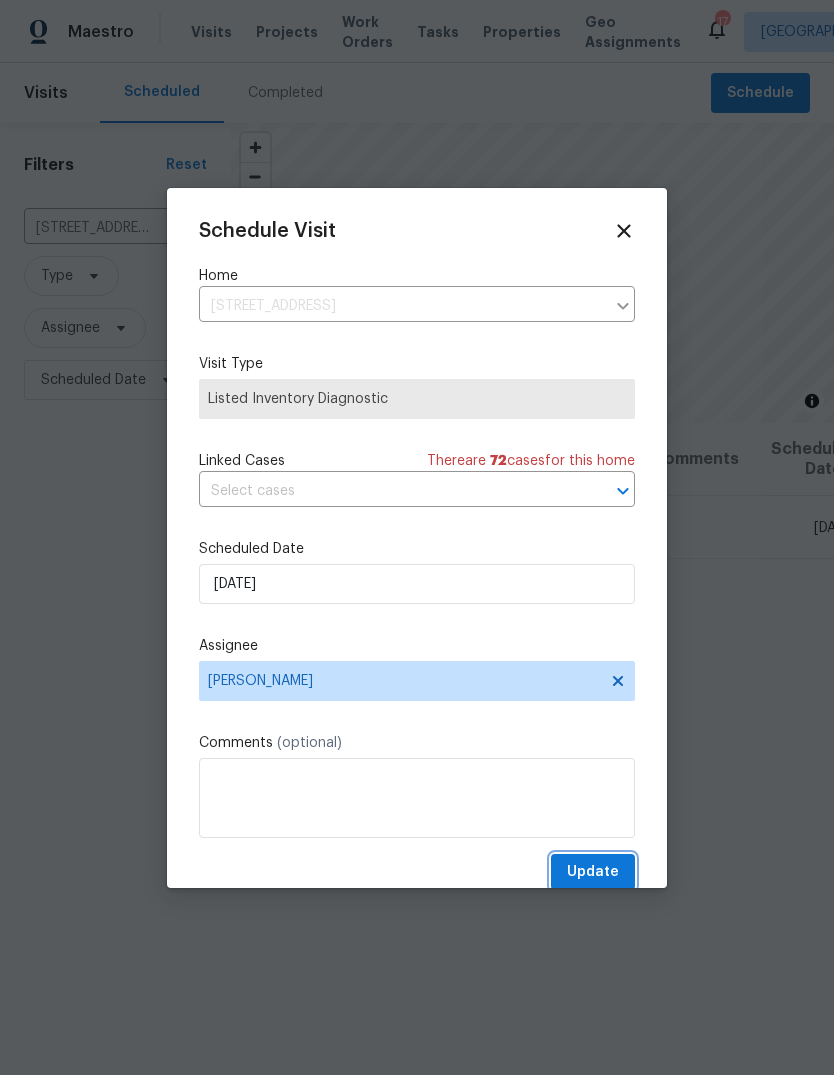 click on "Update" at bounding box center [593, 872] 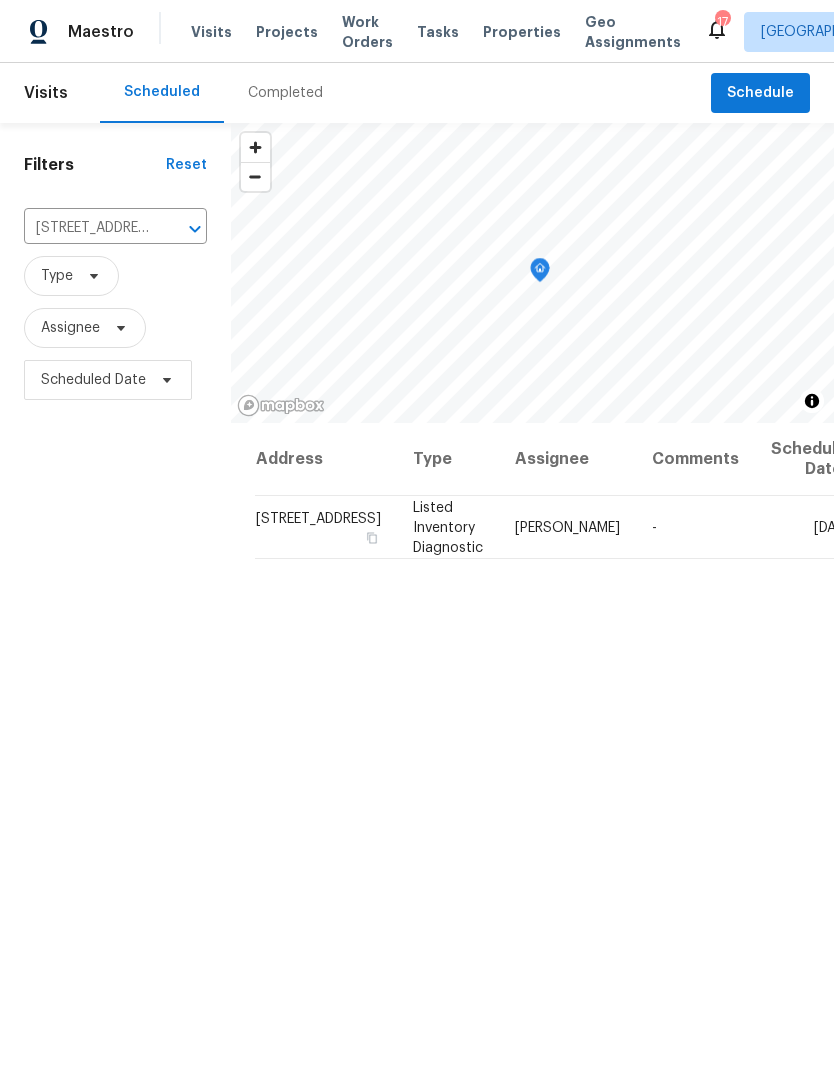 click 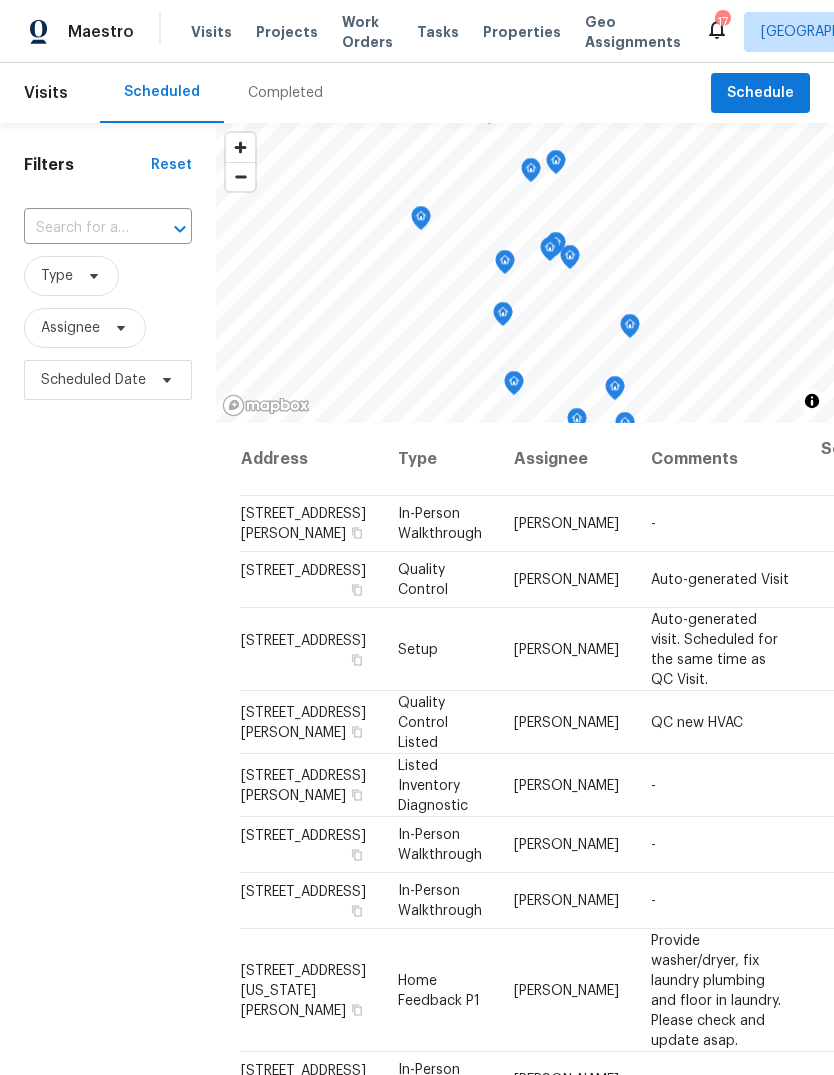 click at bounding box center [80, 228] 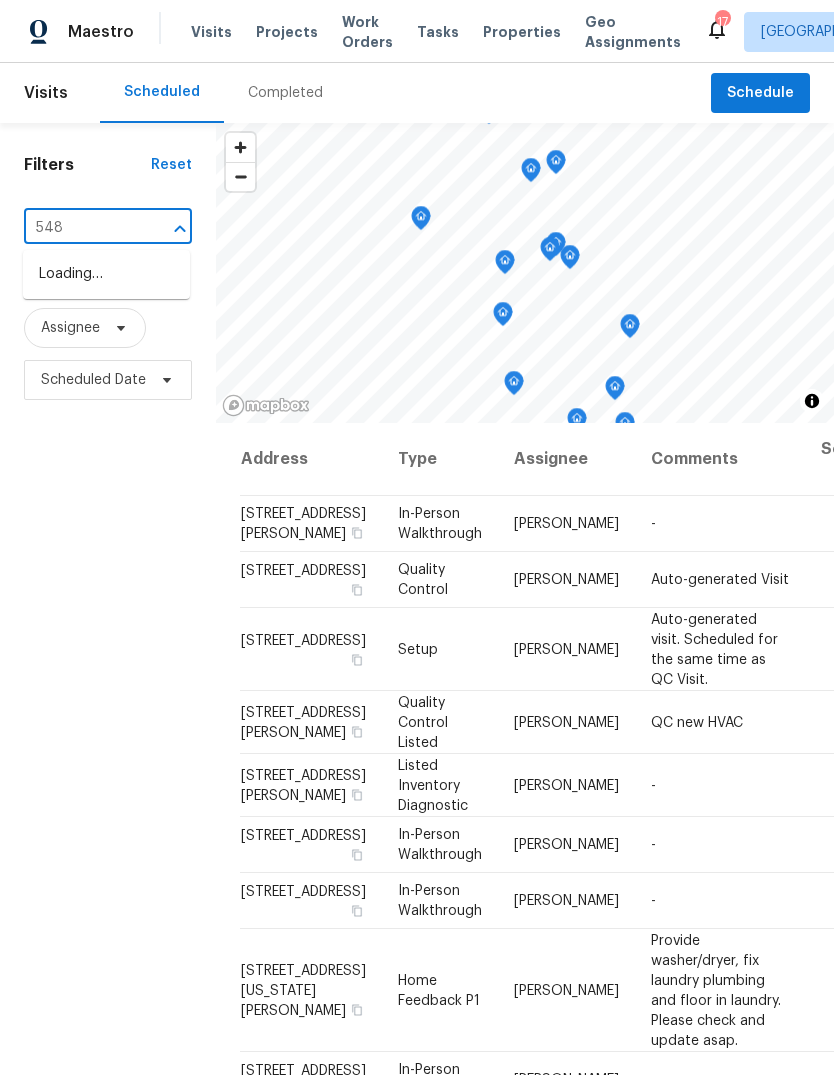type on "5480" 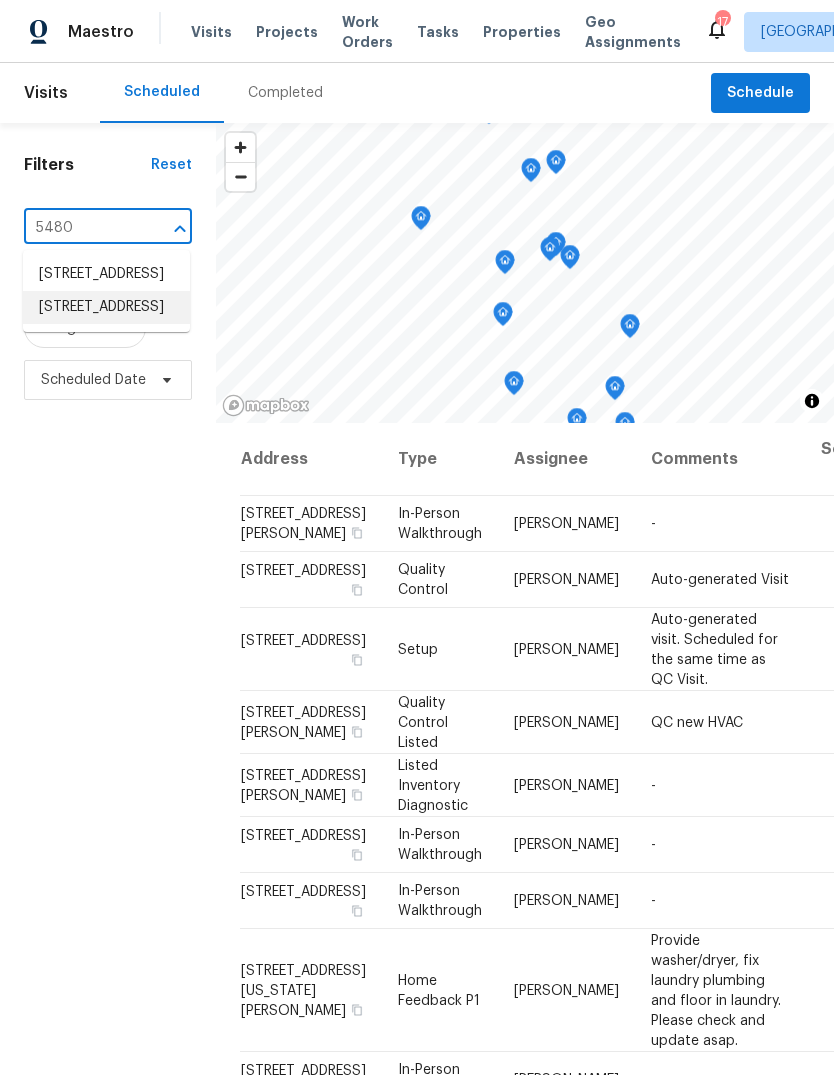 click on "[STREET_ADDRESS]" at bounding box center [106, 307] 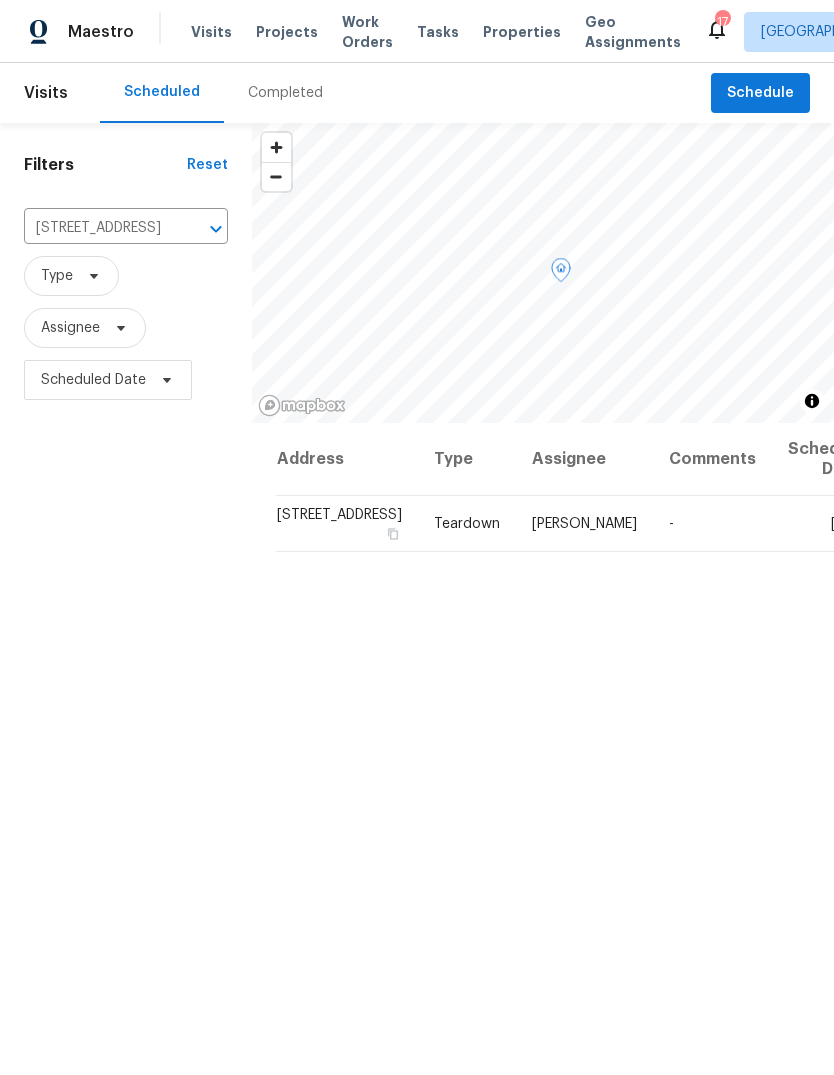 click 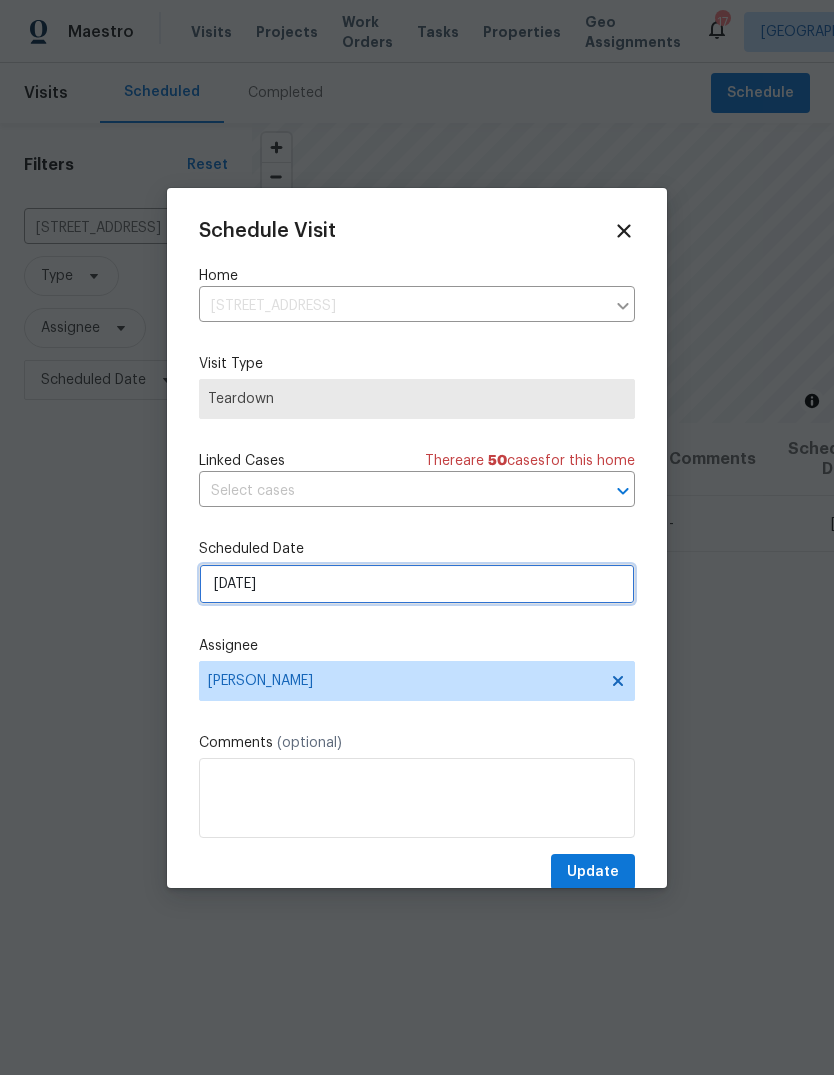click on "[DATE]" at bounding box center (417, 584) 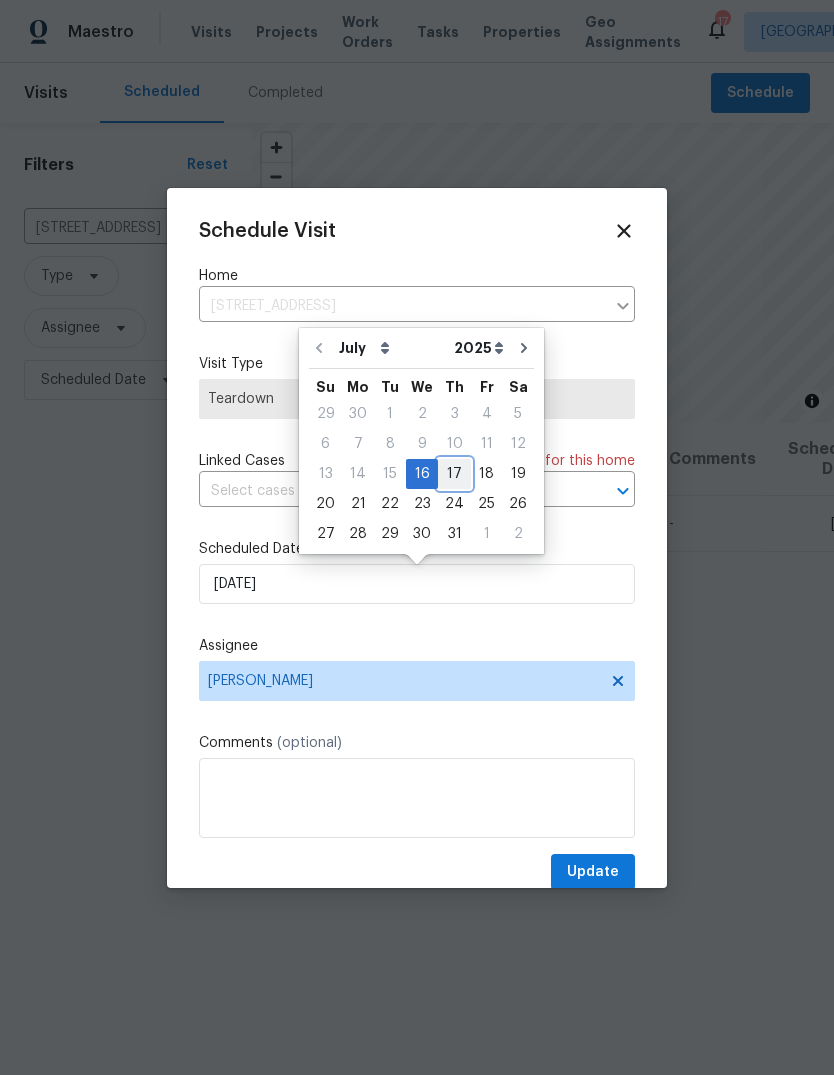 click on "17" at bounding box center [454, 474] 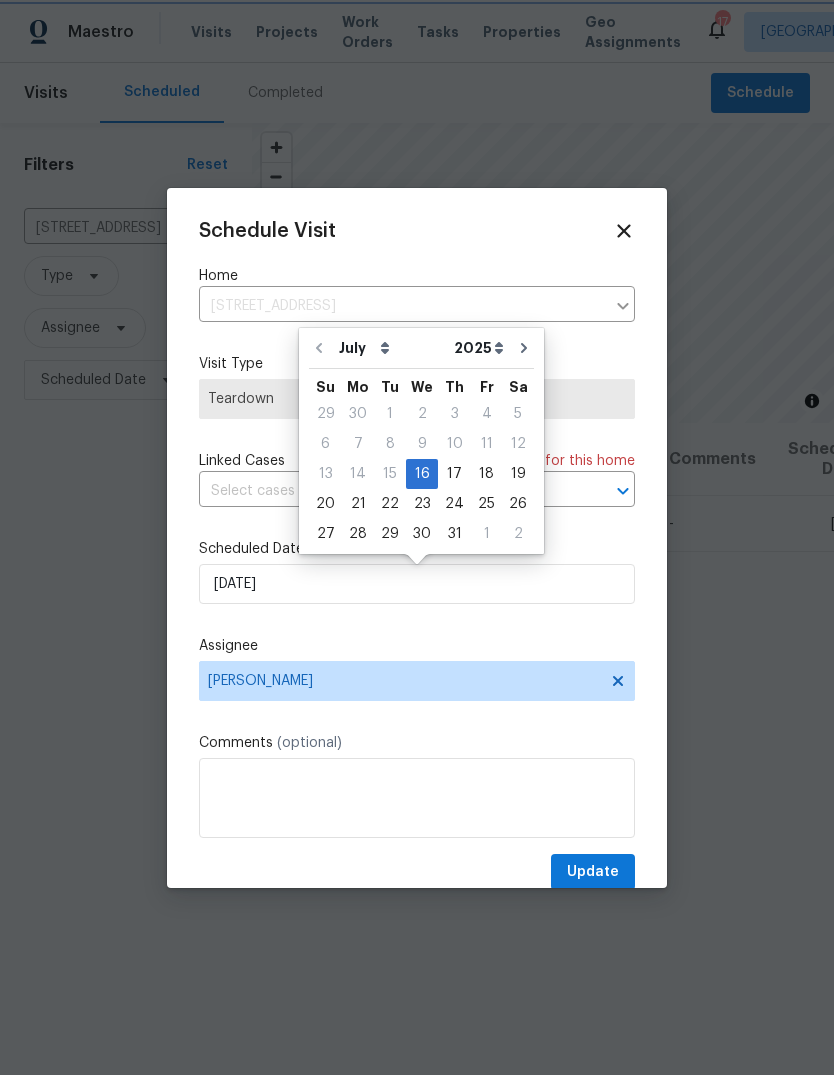 type on "[DATE]" 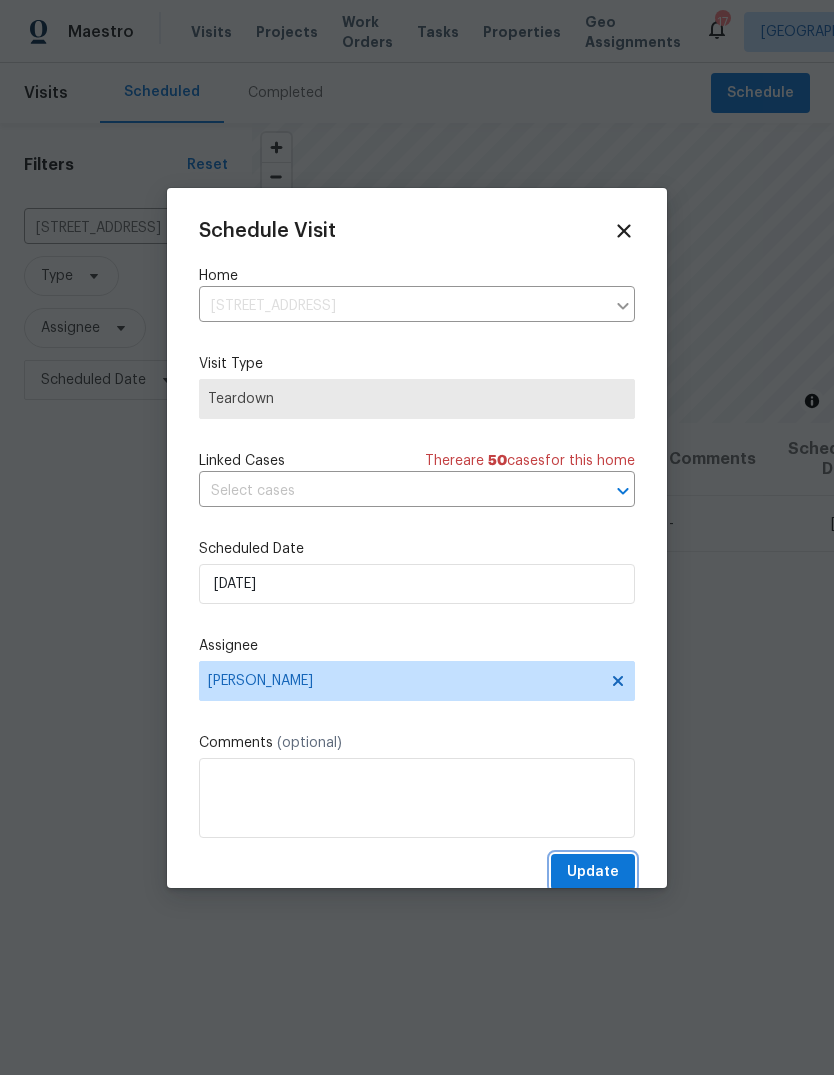 click on "Update" at bounding box center [593, 872] 